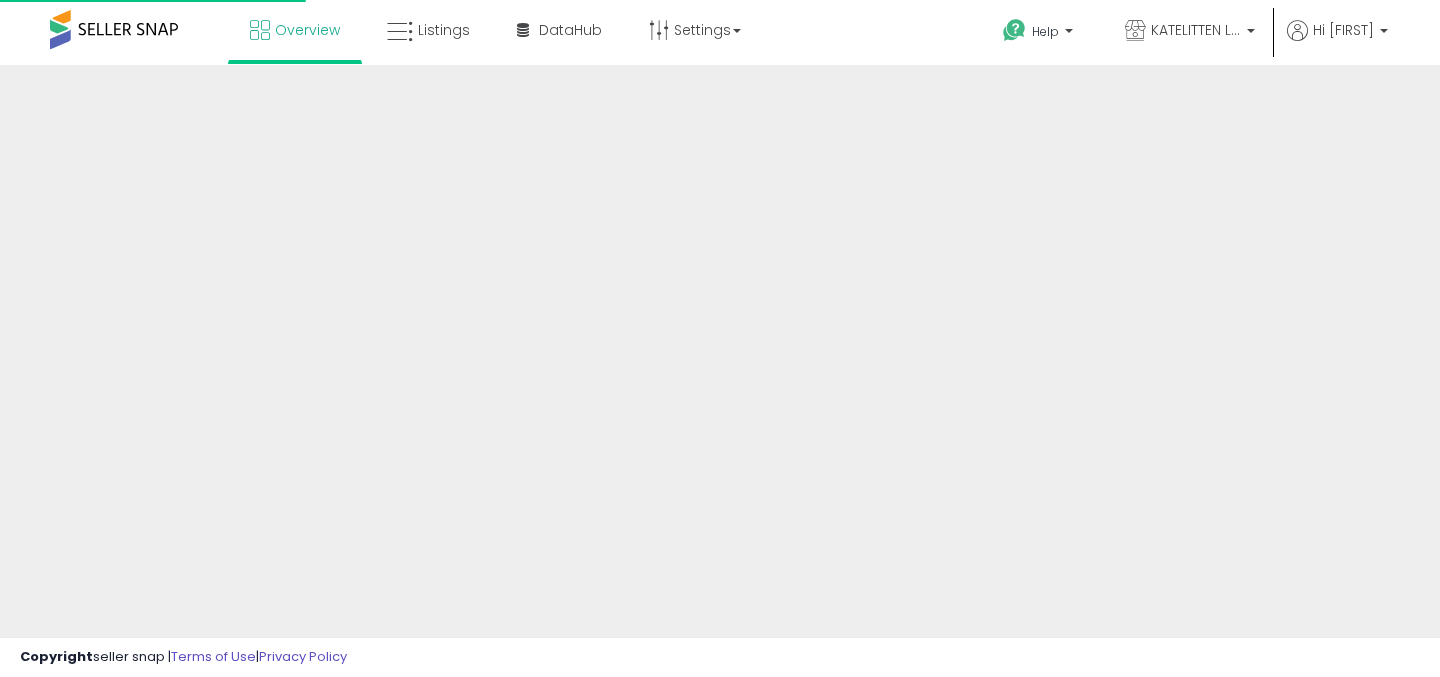 scroll, scrollTop: 0, scrollLeft: 0, axis: both 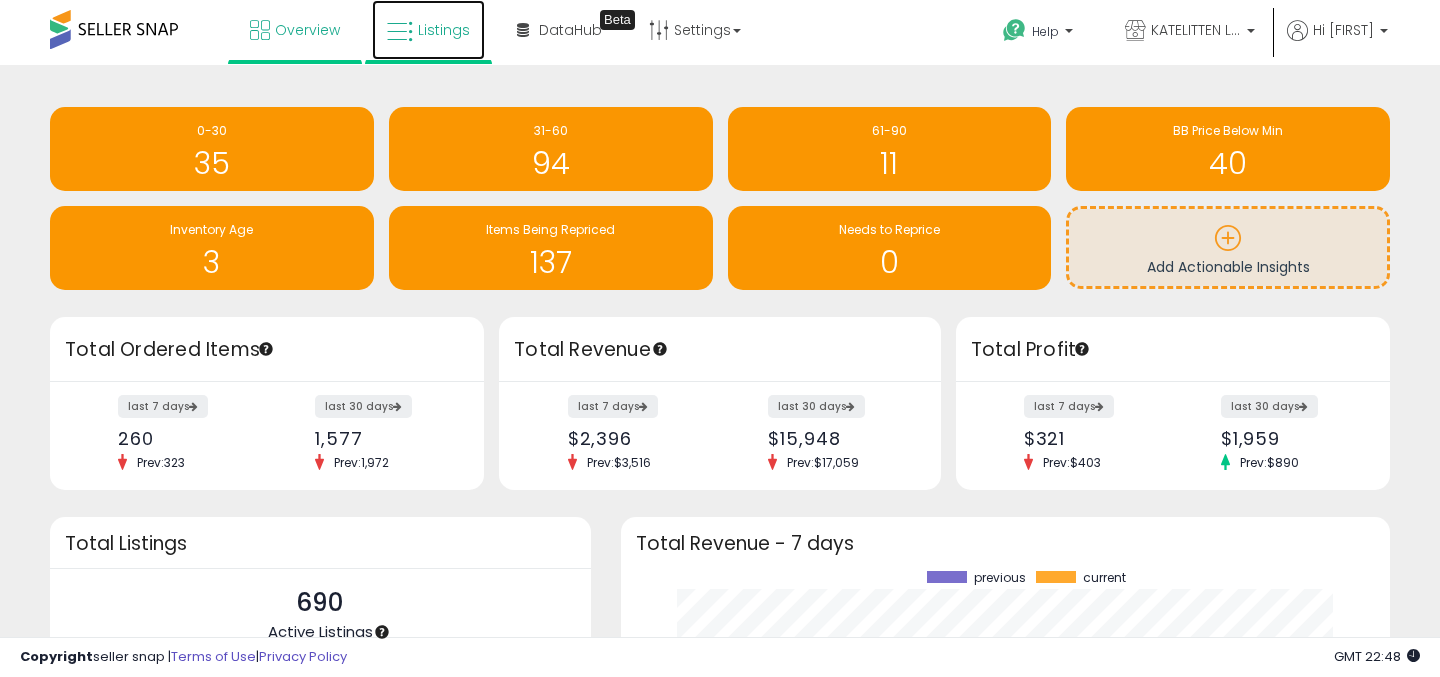 click at bounding box center [400, 32] 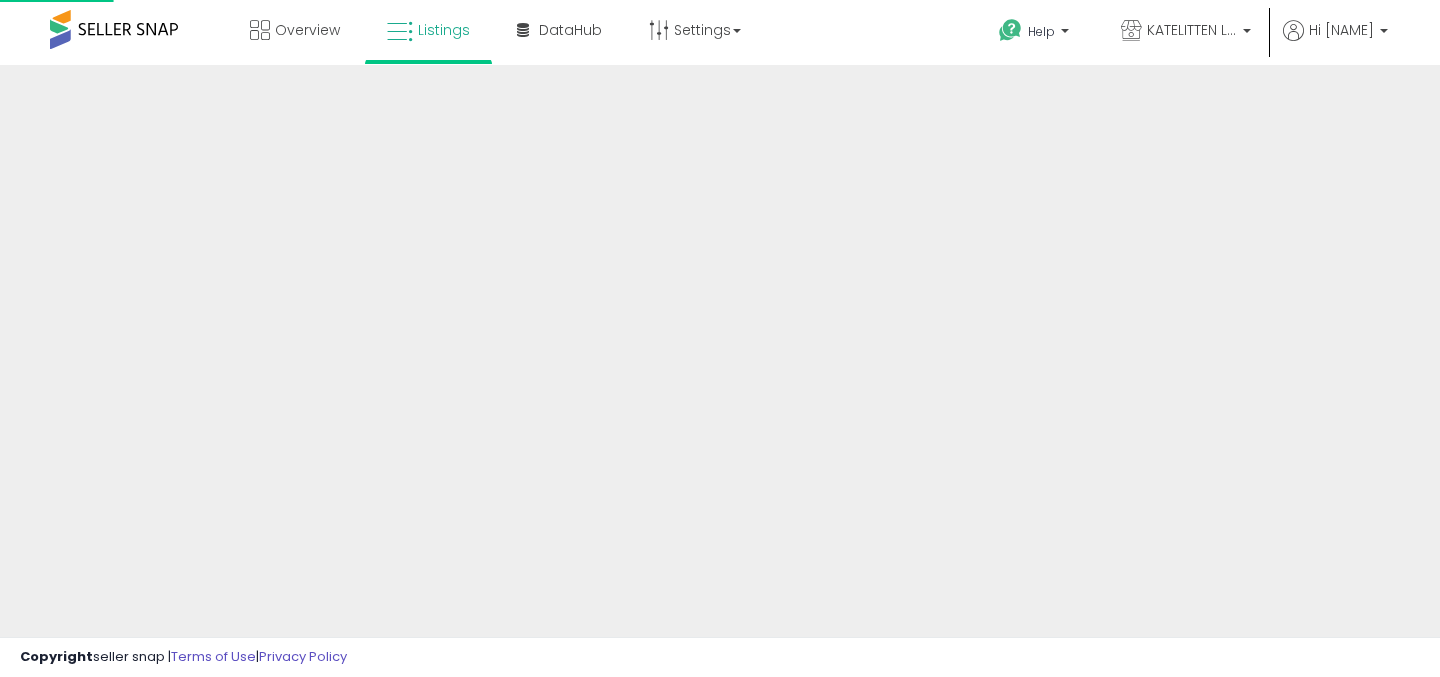 scroll, scrollTop: 0, scrollLeft: 0, axis: both 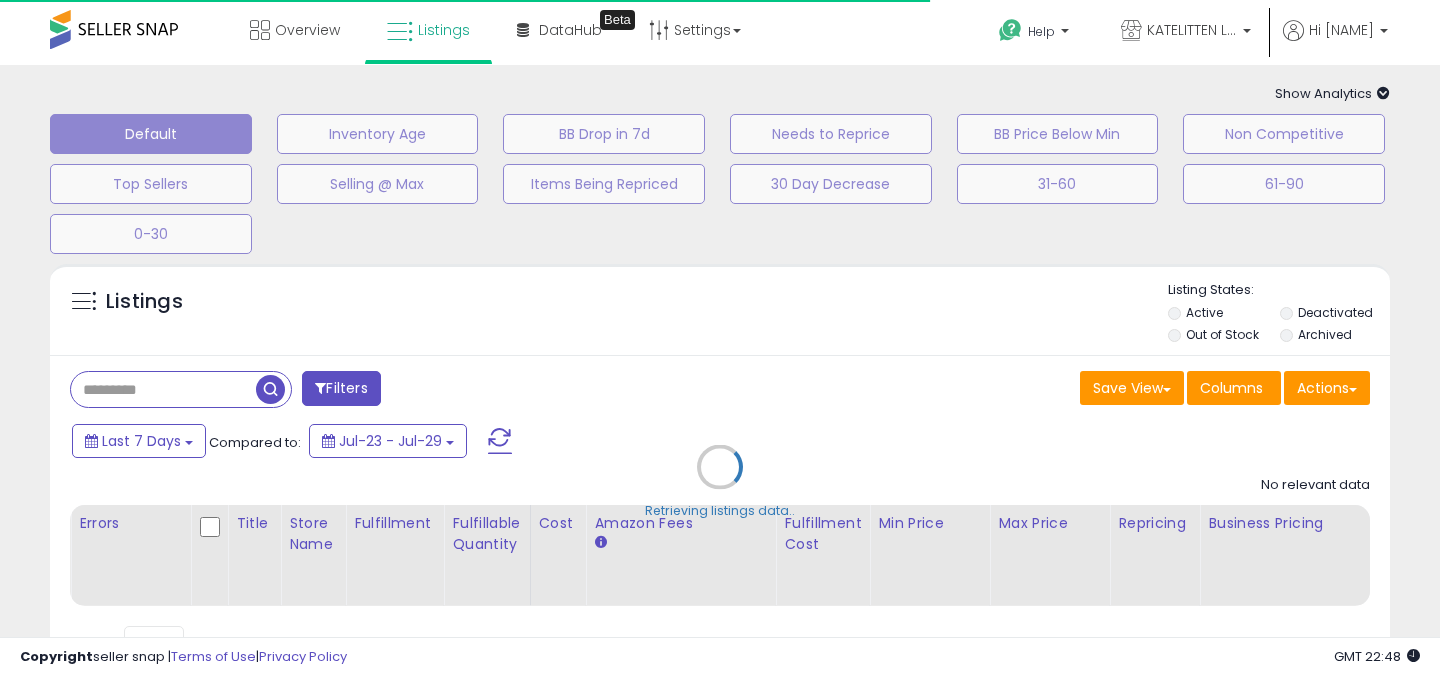 click on "Retrieving listings data.." at bounding box center [720, 482] 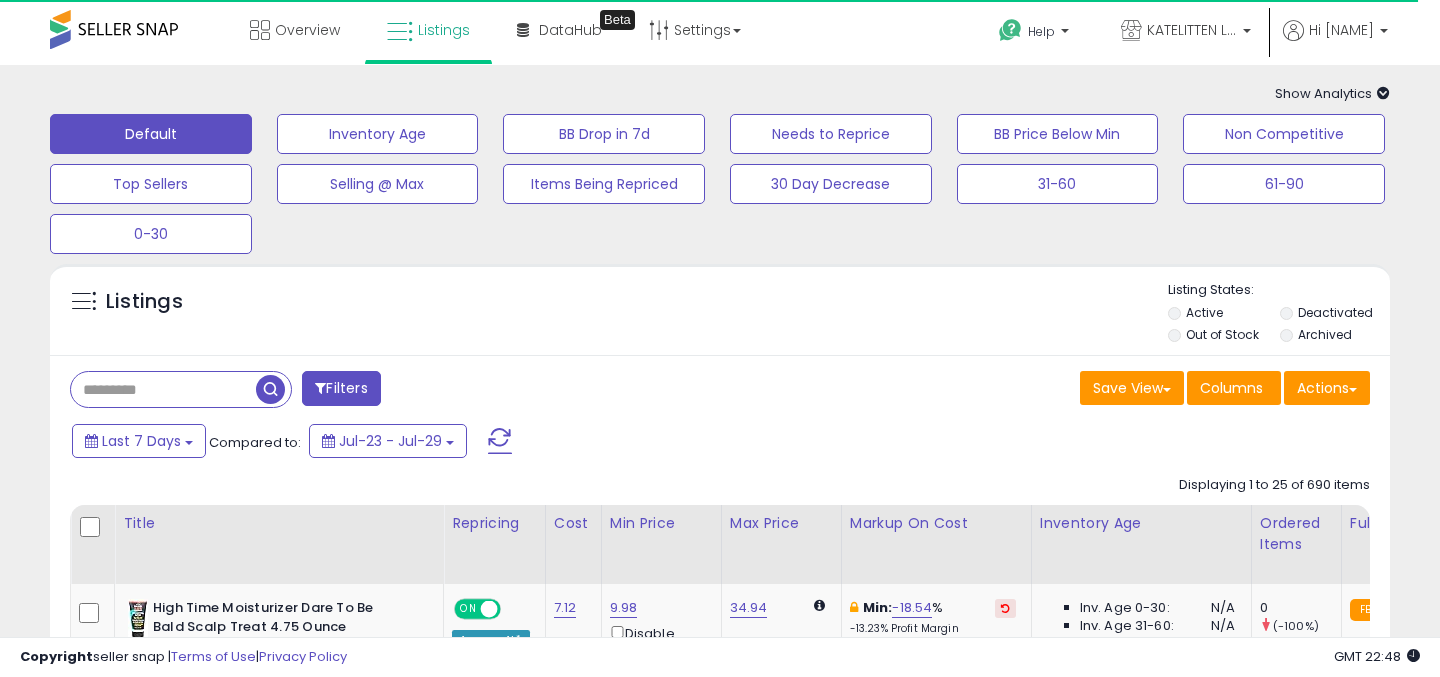 click at bounding box center [163, 389] 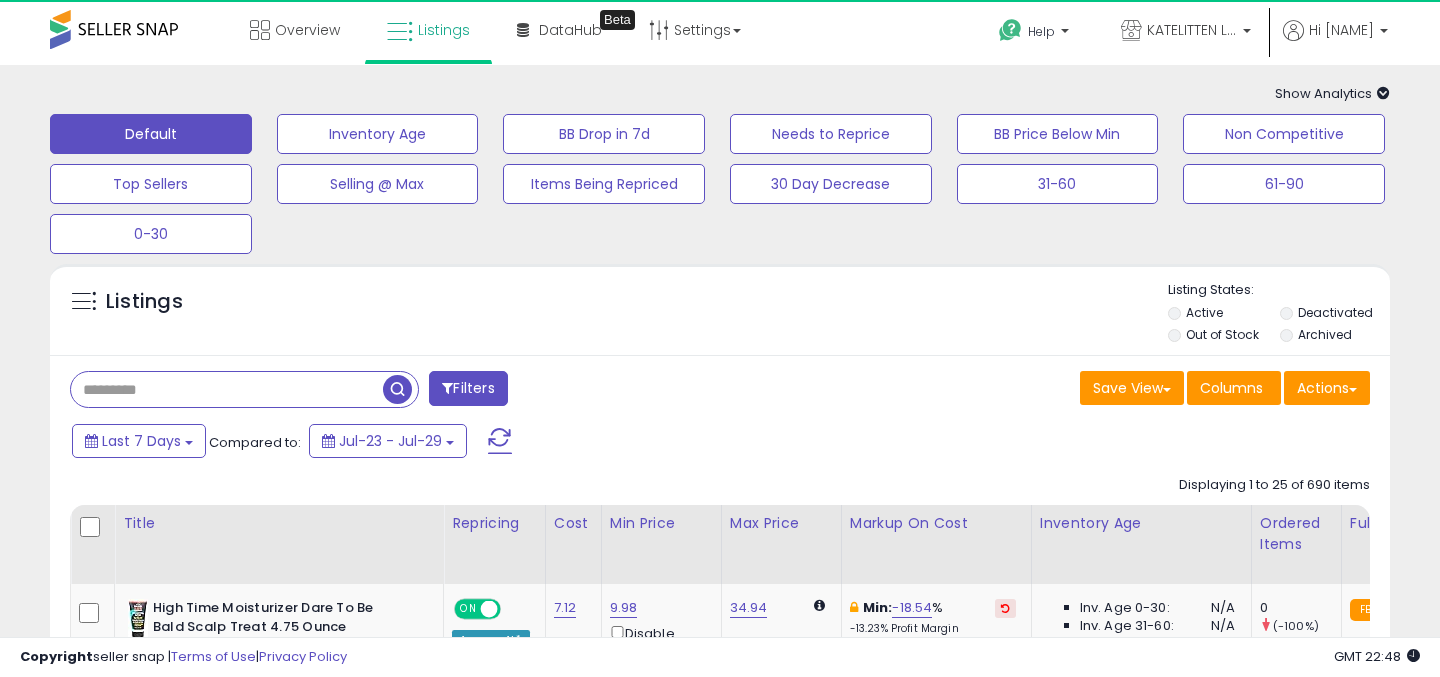 paste on "**********" 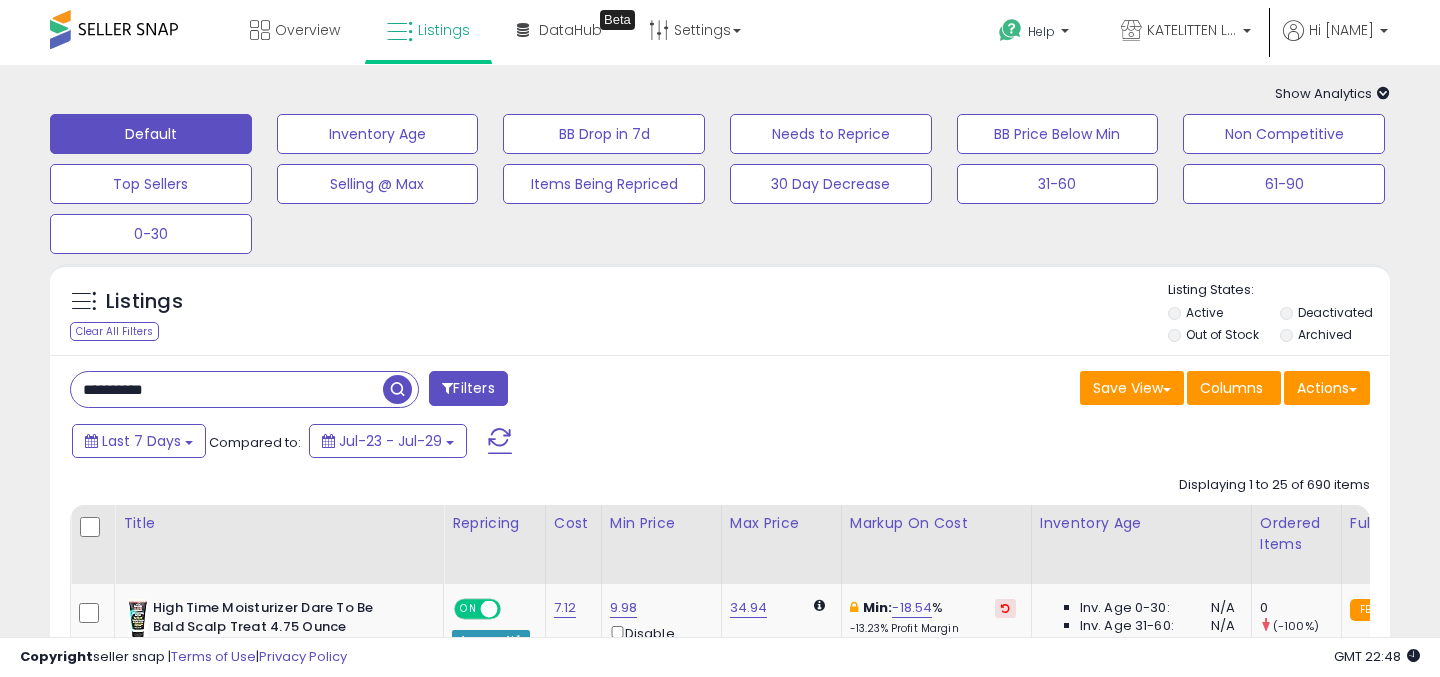 type on "**********" 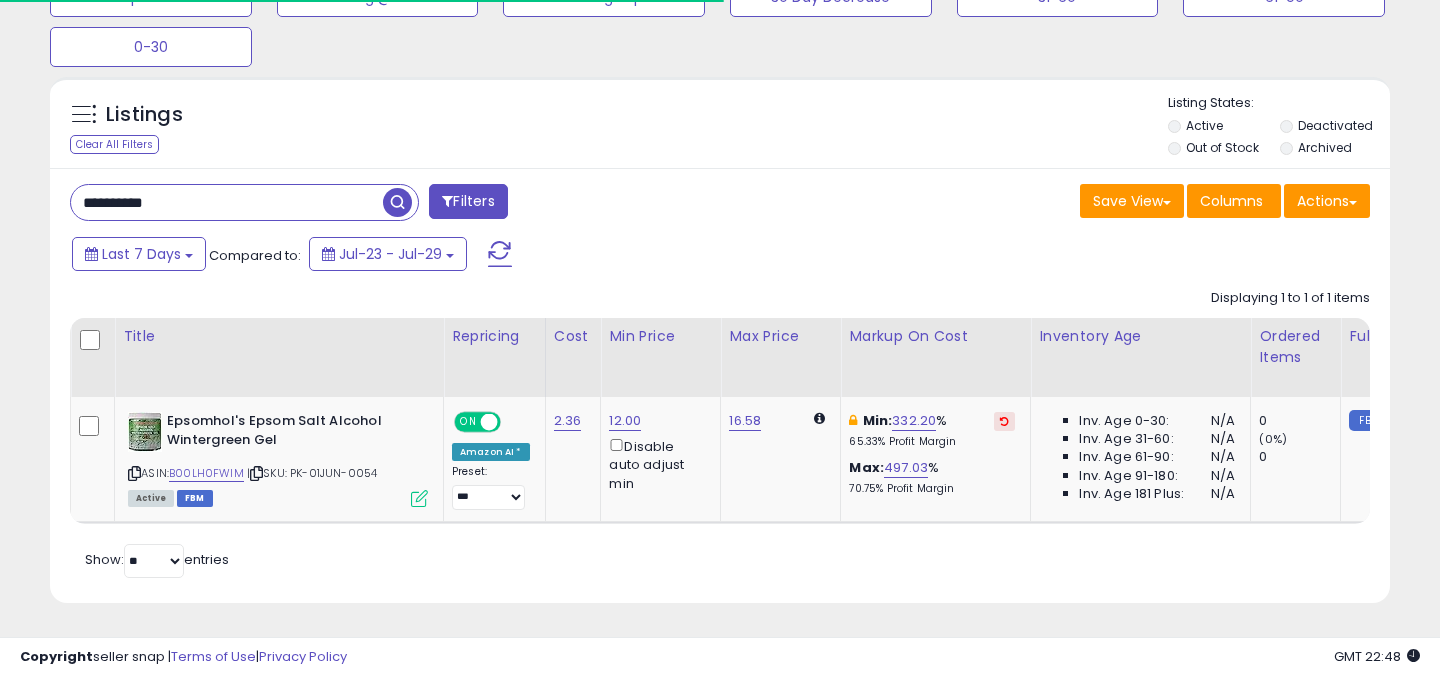 scroll, scrollTop: 218, scrollLeft: 0, axis: vertical 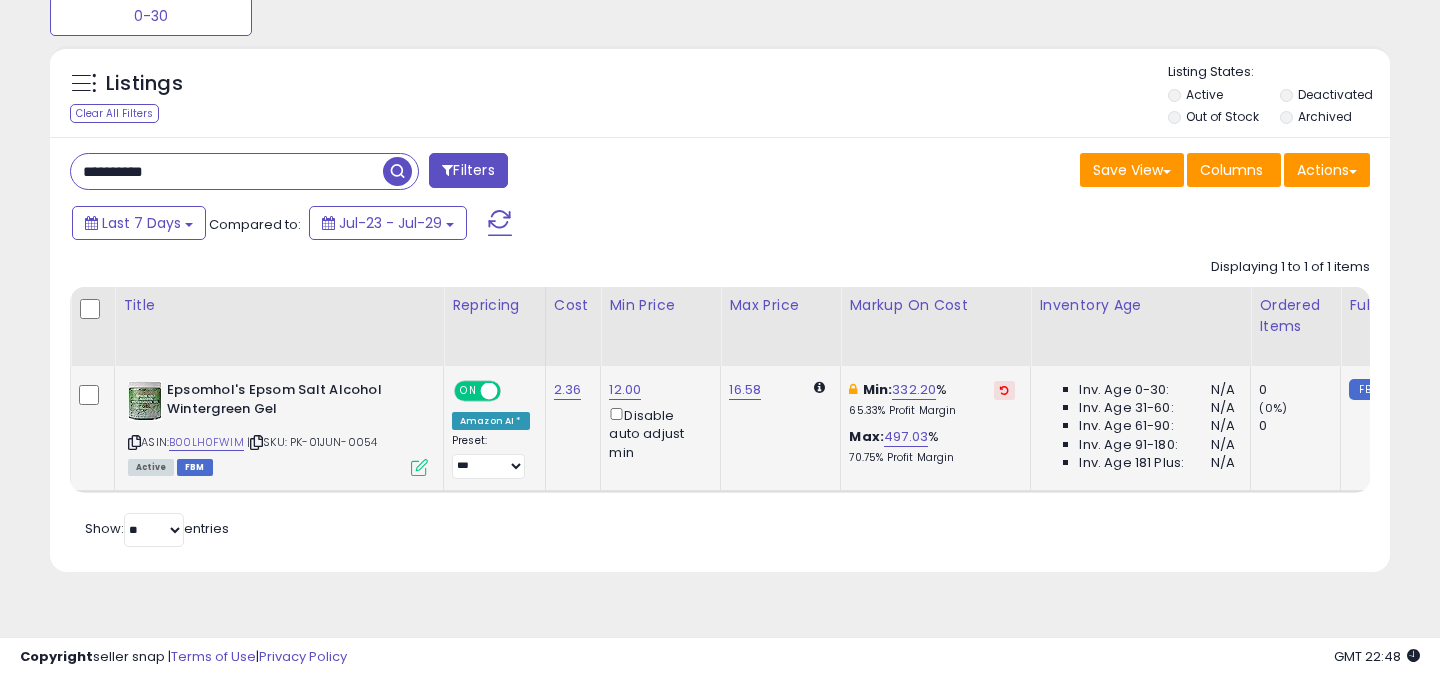 click on "ASIN:  B00LH0FWIM    |   SKU: PK-01JUN-0054 Active FBM" at bounding box center [278, 427] 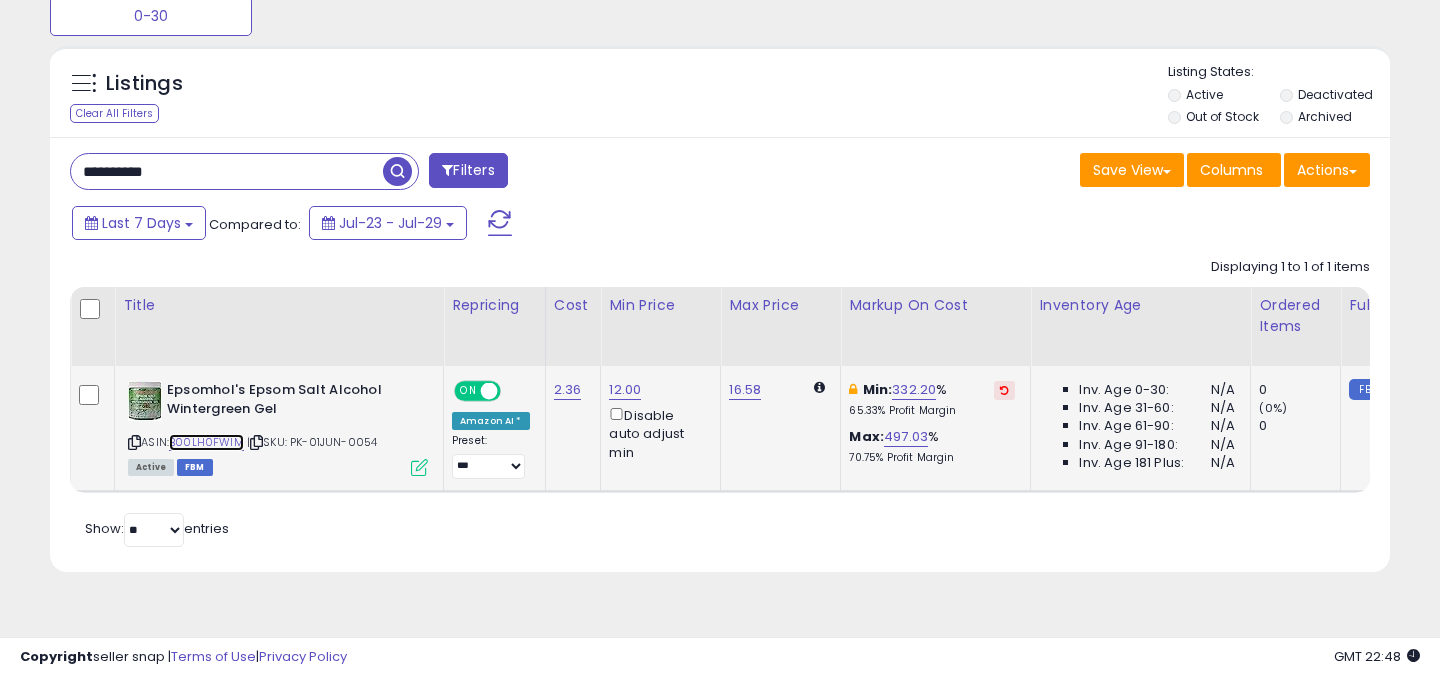click on "B00LH0FWIM" at bounding box center [206, 442] 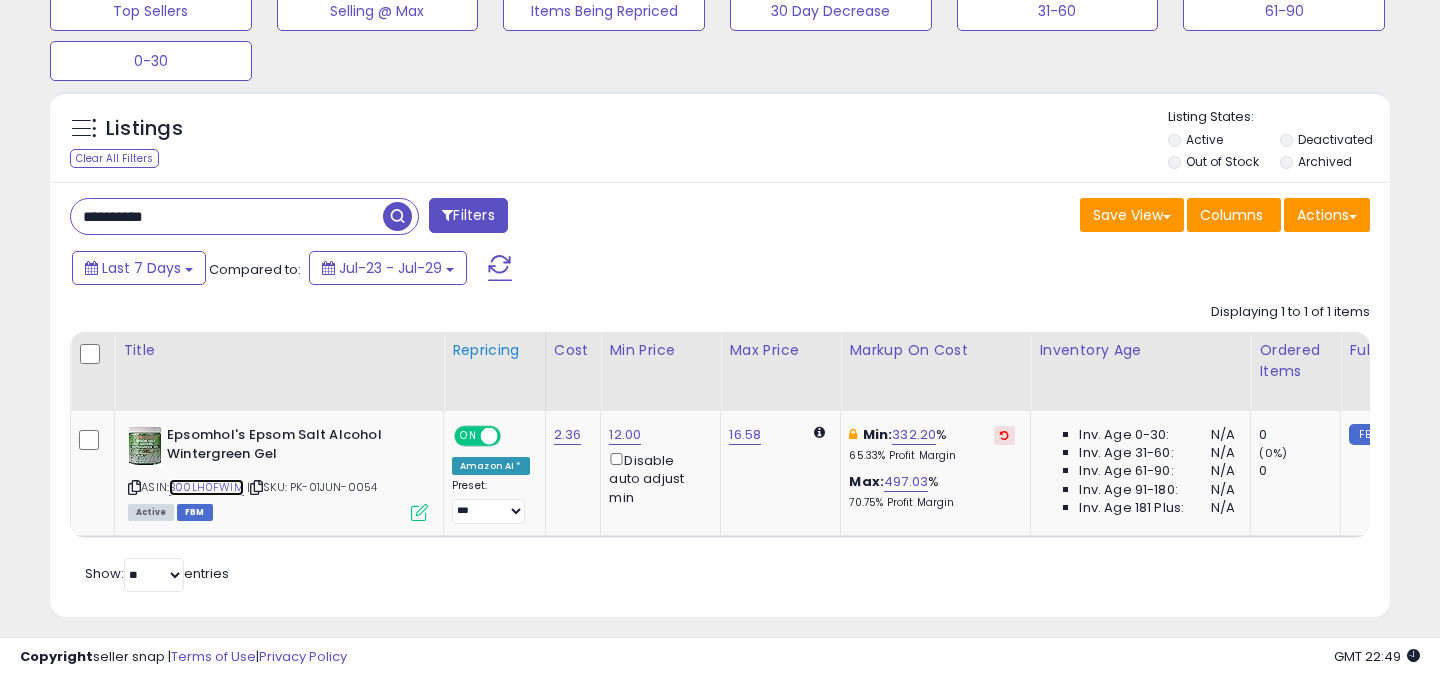 scroll, scrollTop: 0, scrollLeft: 0, axis: both 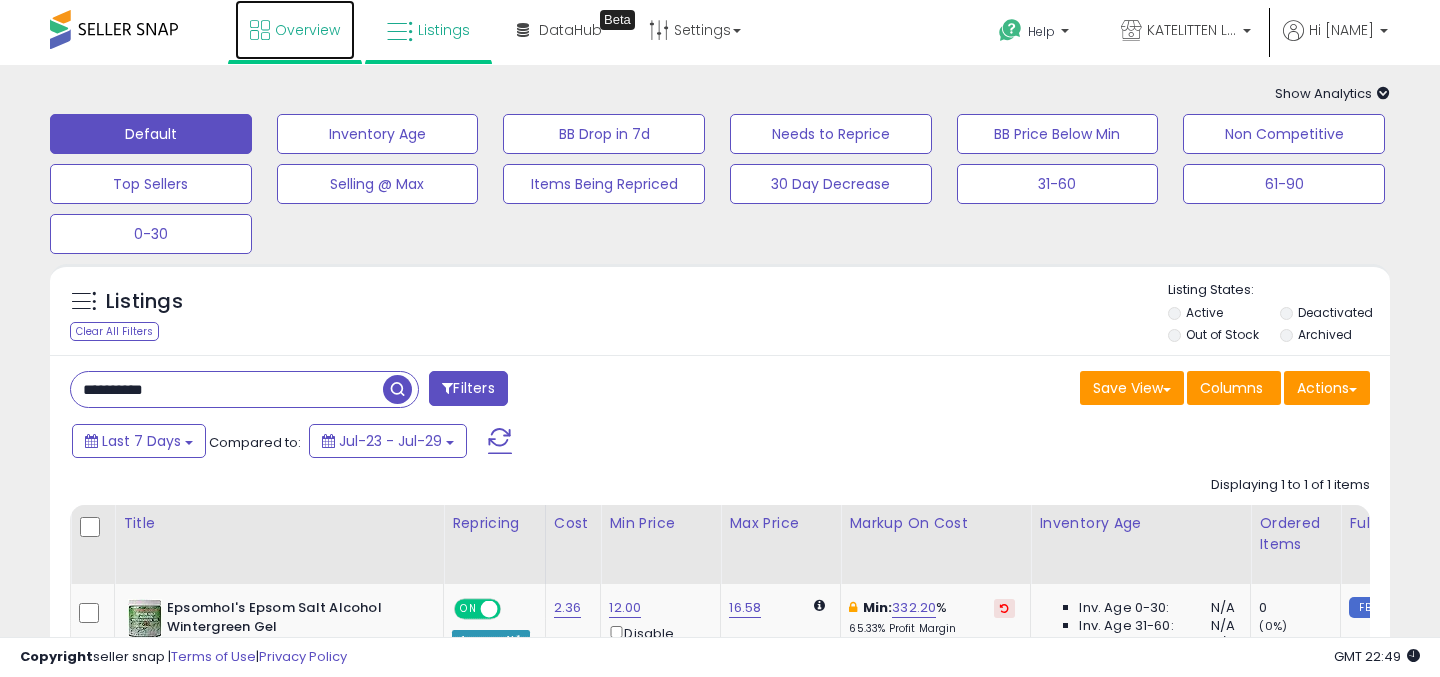 click on "Overview" at bounding box center (307, 30) 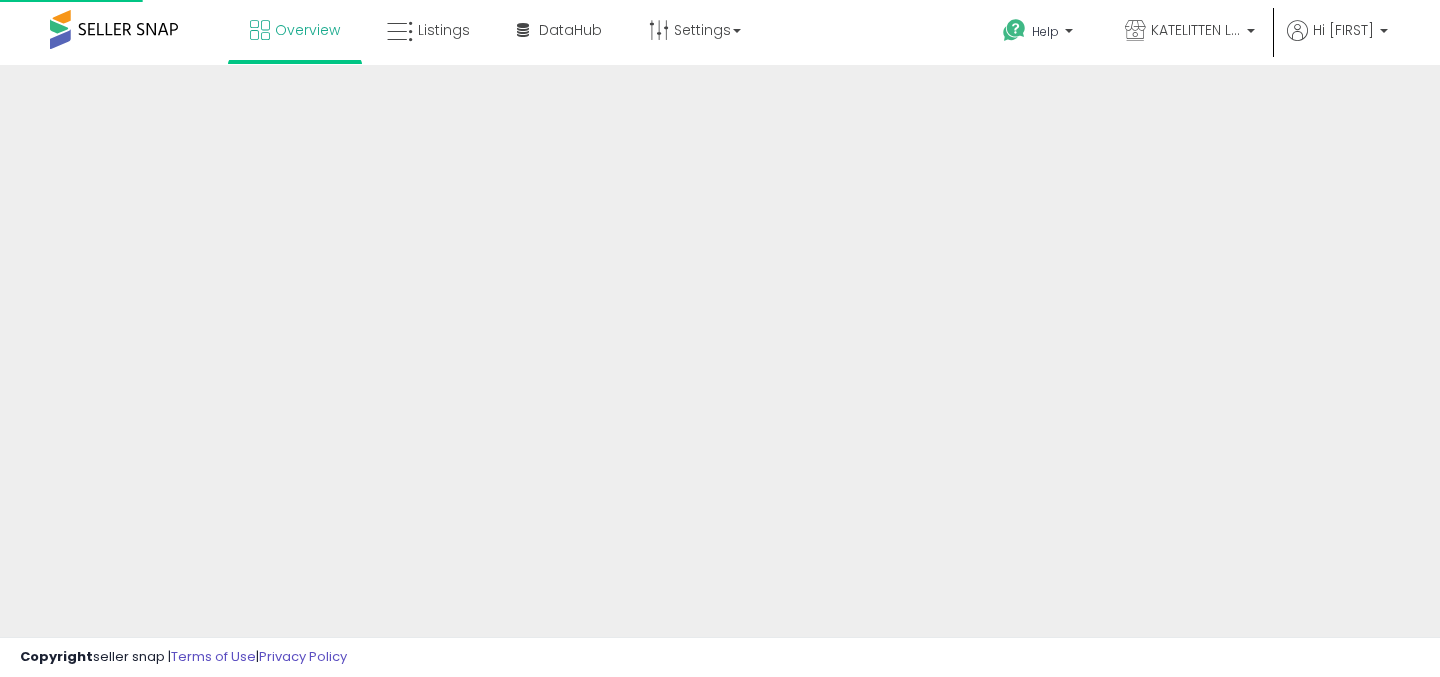 scroll, scrollTop: 0, scrollLeft: 0, axis: both 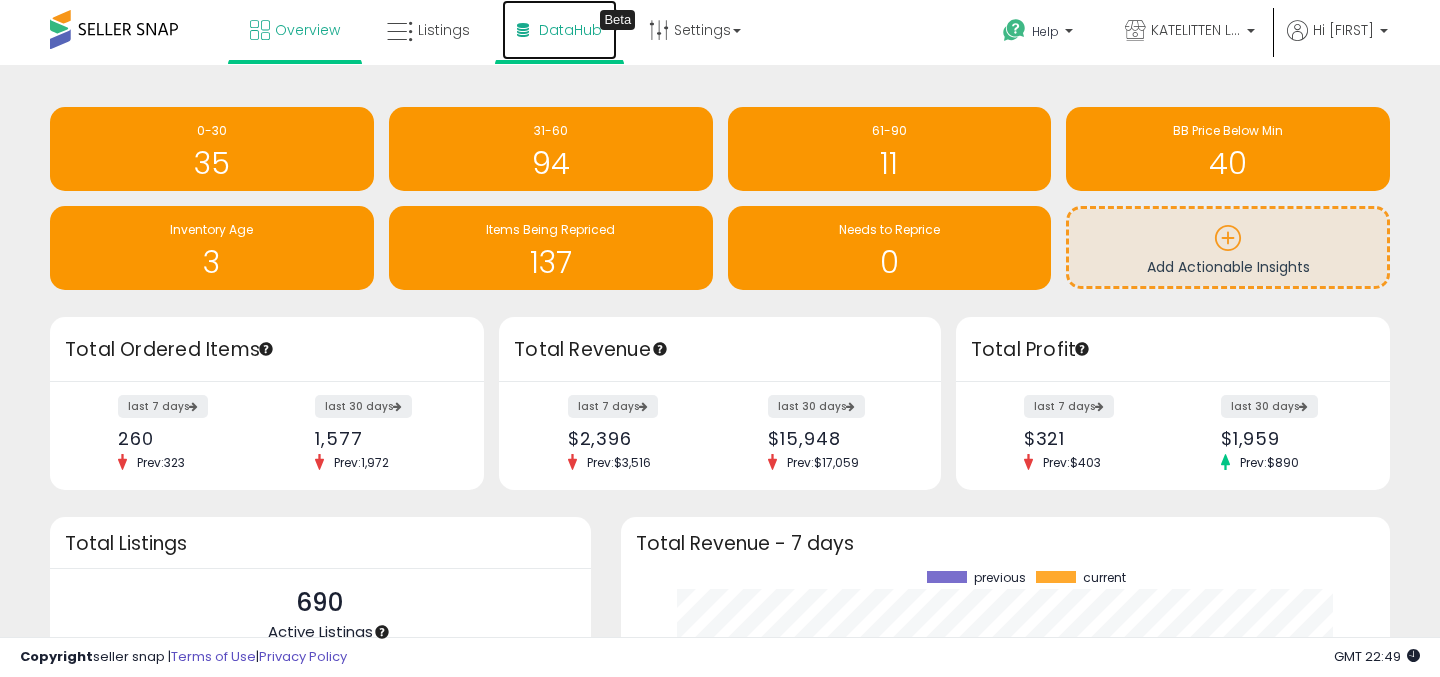 click on "DataHub" at bounding box center (570, 30) 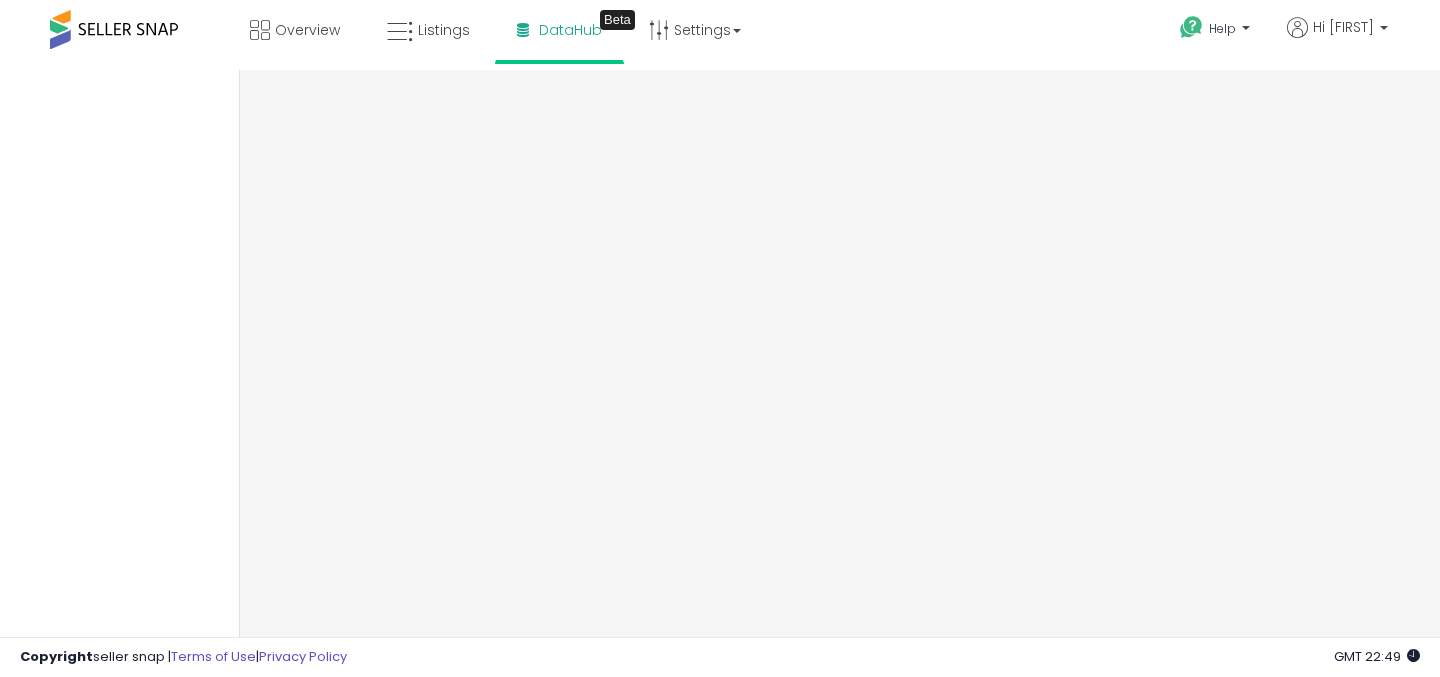 scroll, scrollTop: 0, scrollLeft: 0, axis: both 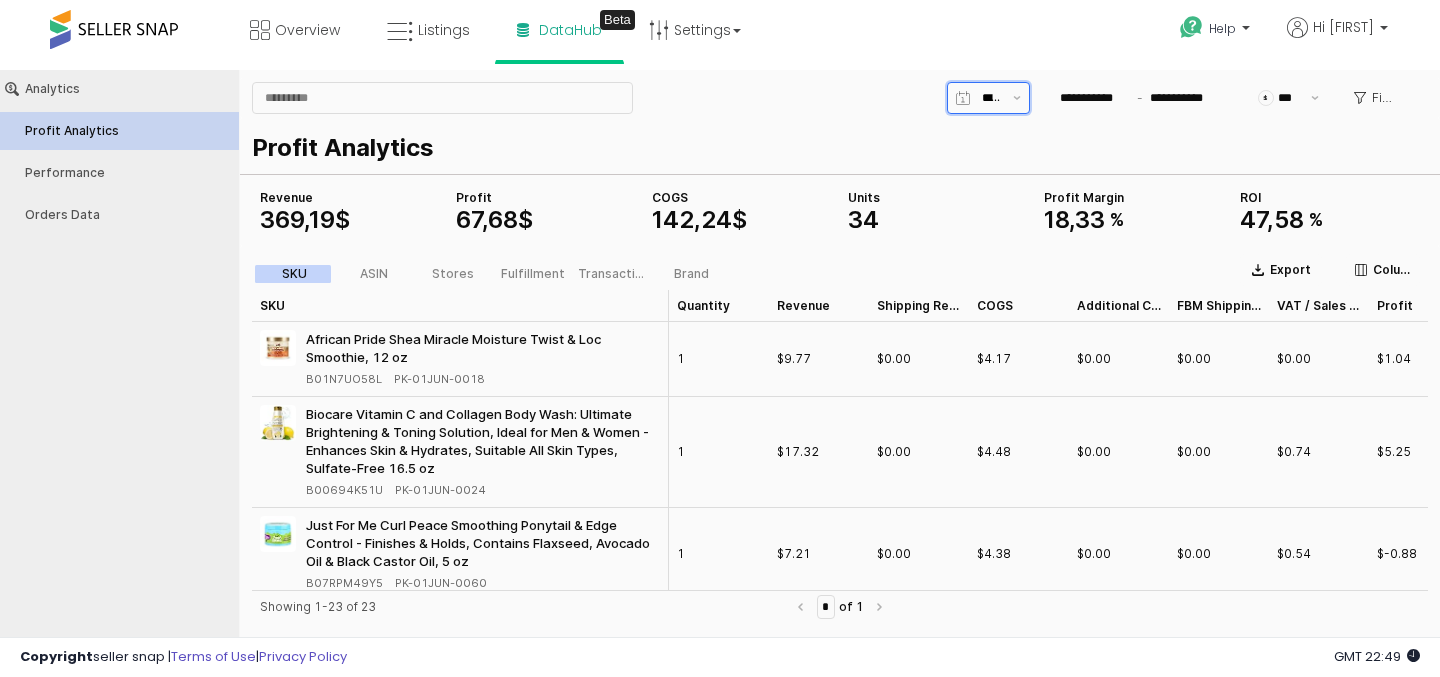 click at bounding box center [987, 98] 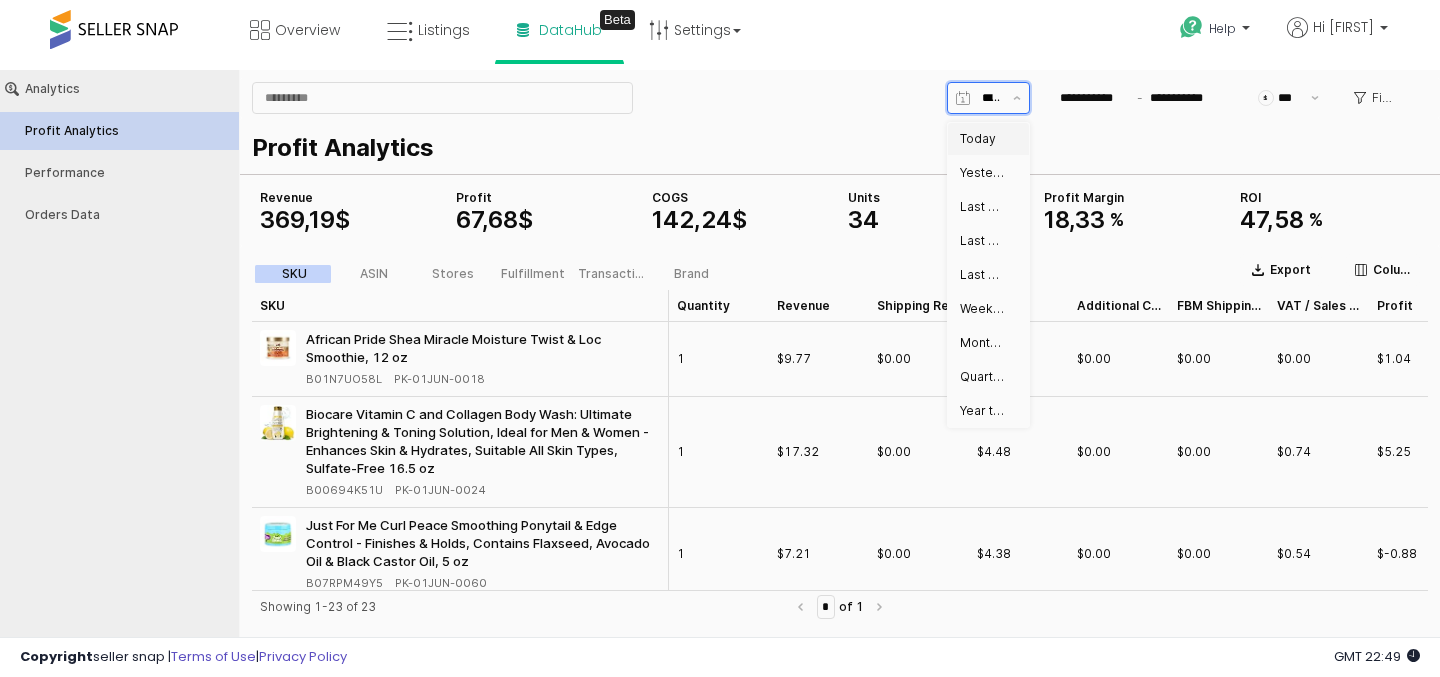 click on "Today" at bounding box center (982, 139) 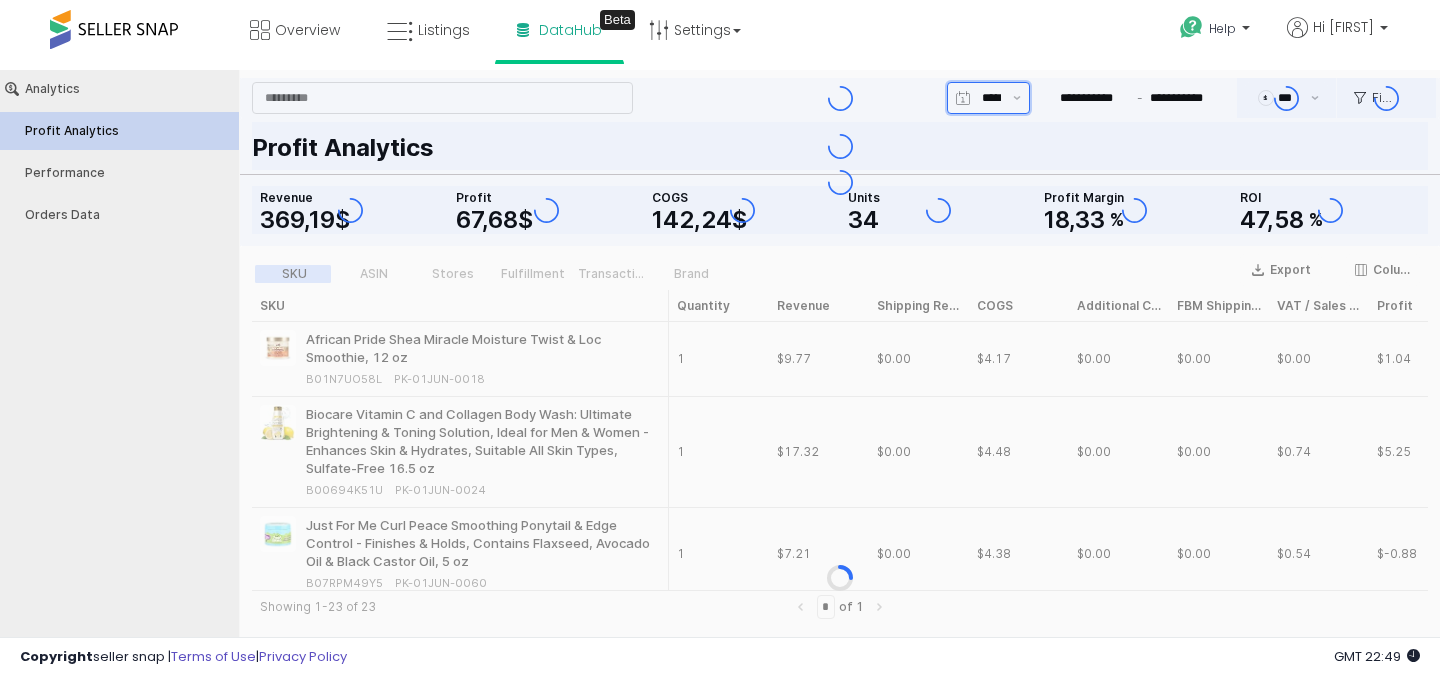 type on "**********" 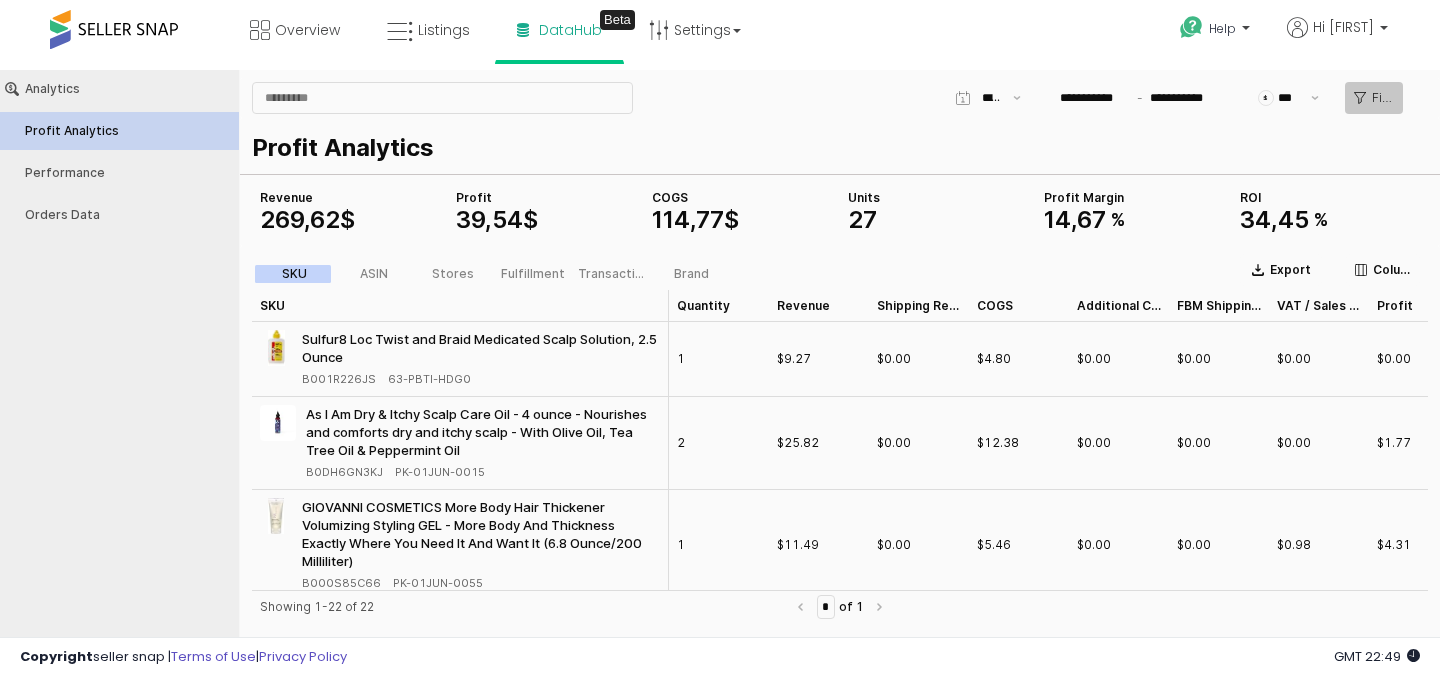 click on "Filters" at bounding box center (1383, 98) 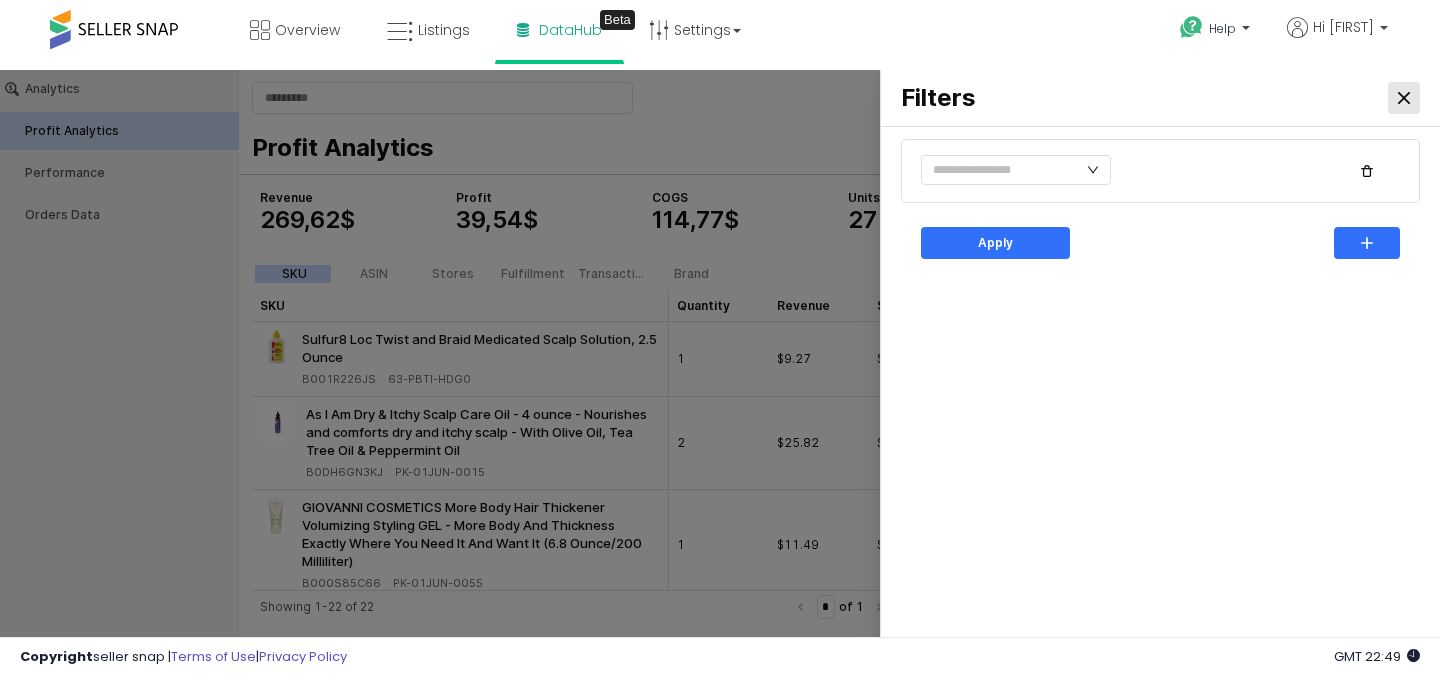 click at bounding box center [1404, 98] 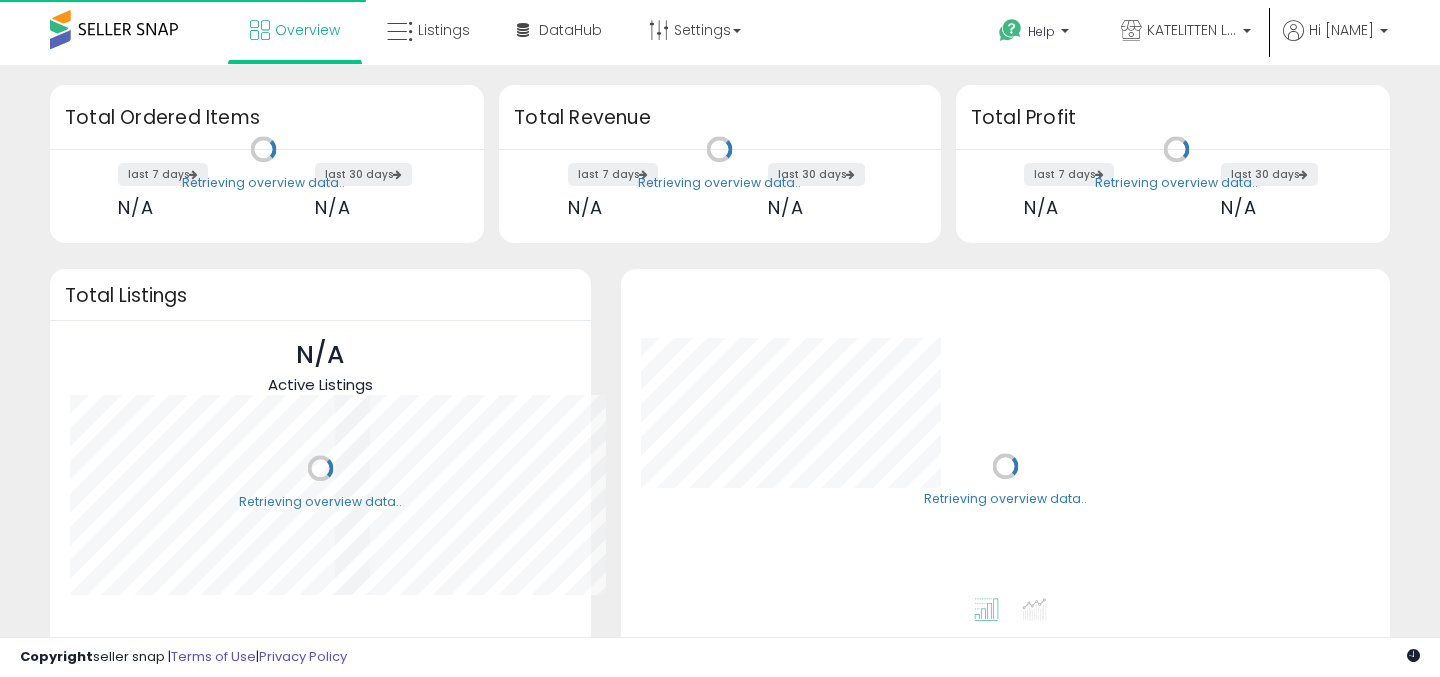 scroll, scrollTop: 0, scrollLeft: 0, axis: both 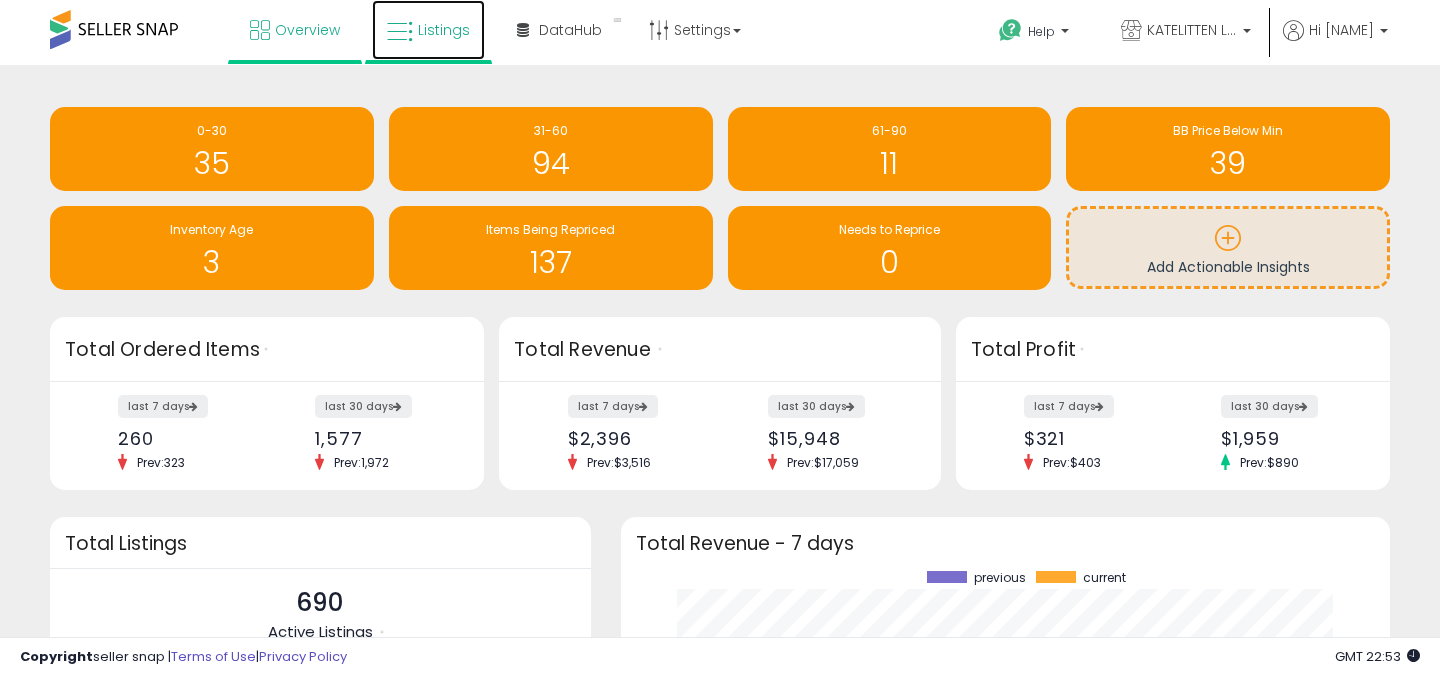 click at bounding box center (400, 32) 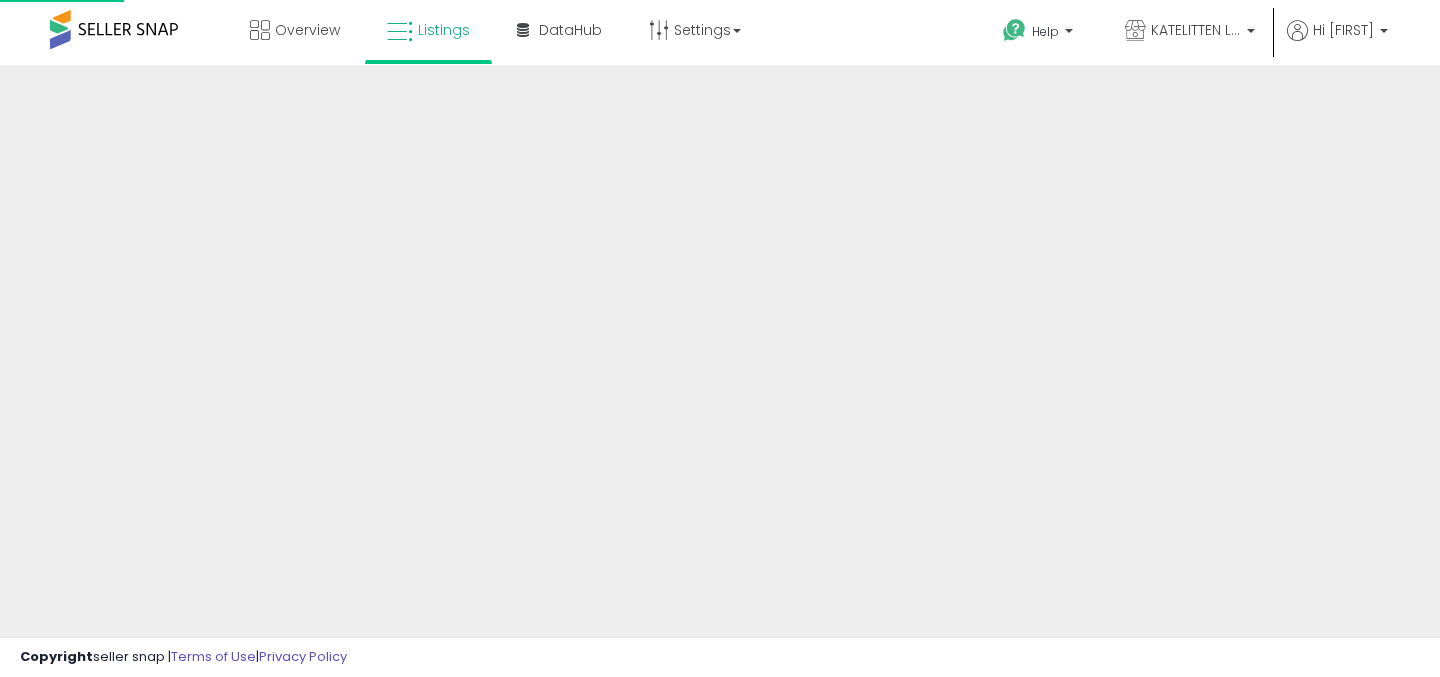 scroll, scrollTop: 0, scrollLeft: 0, axis: both 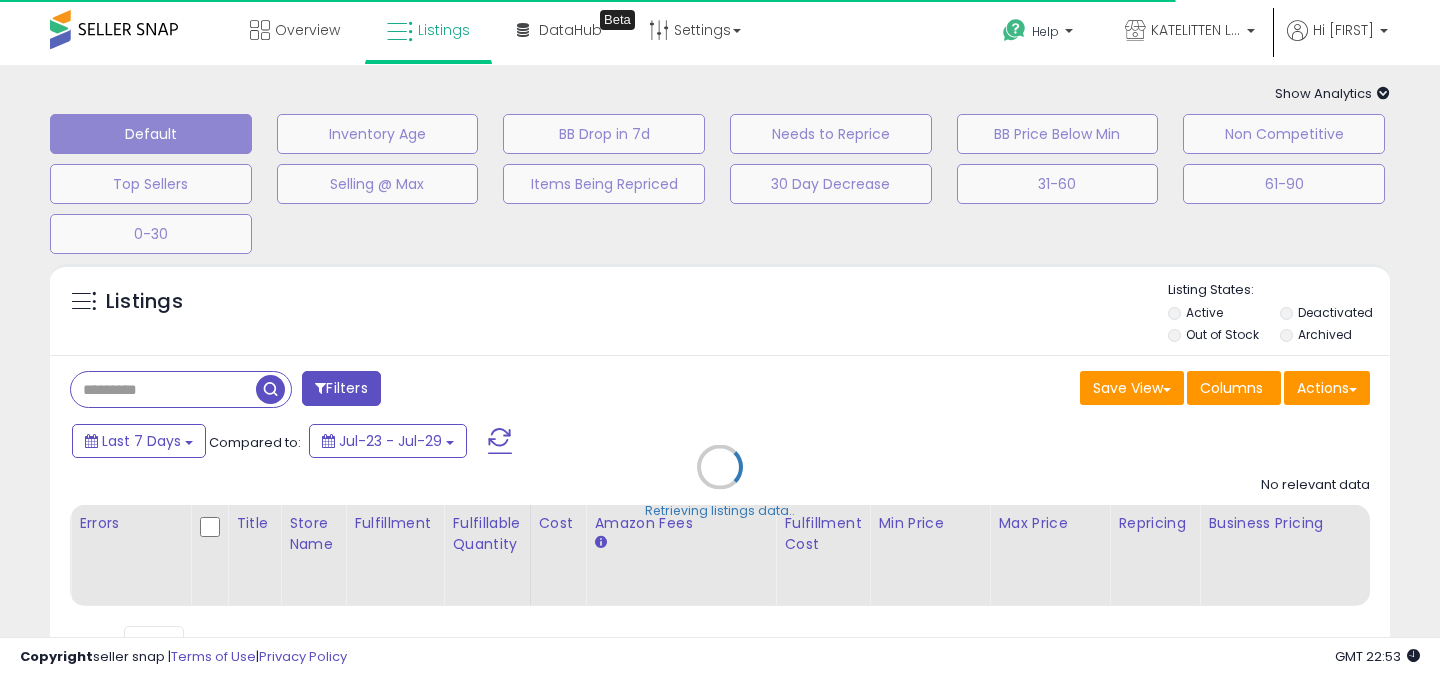 click on "Retrieving listings data.." at bounding box center (720, 482) 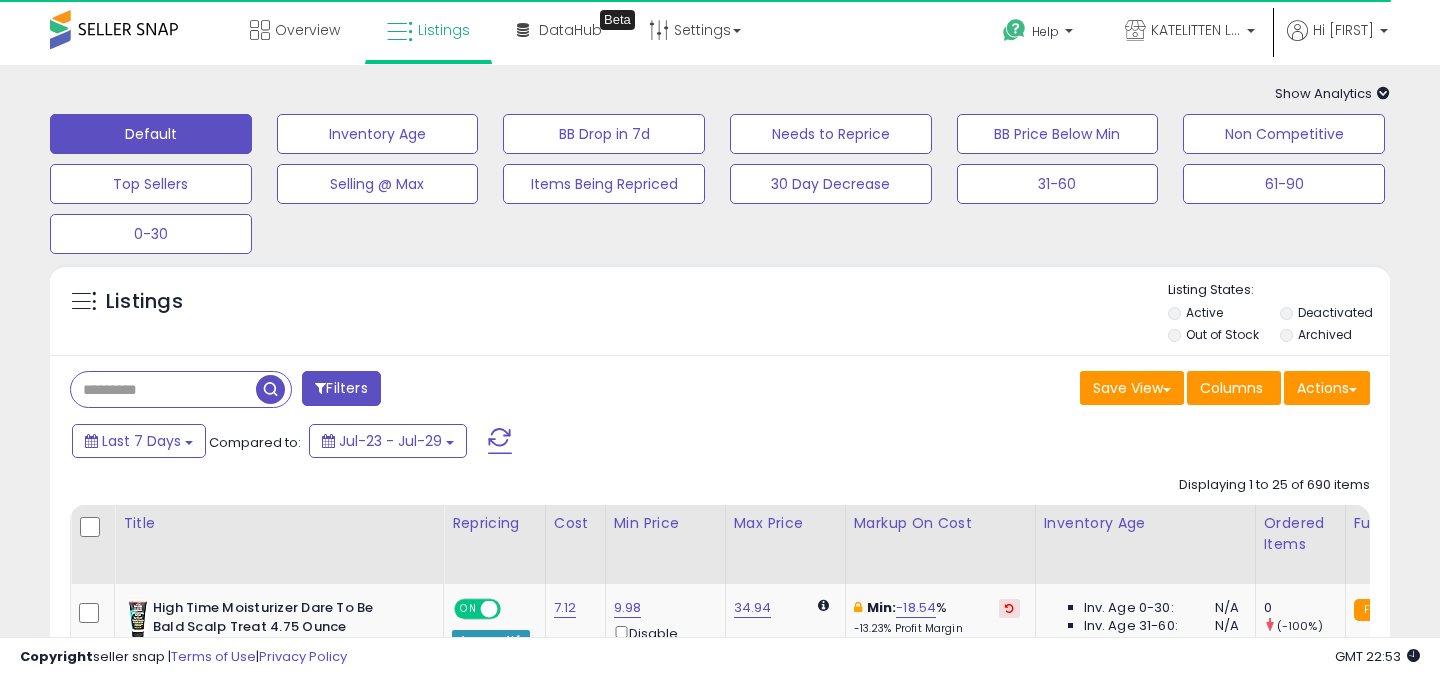click at bounding box center (163, 389) 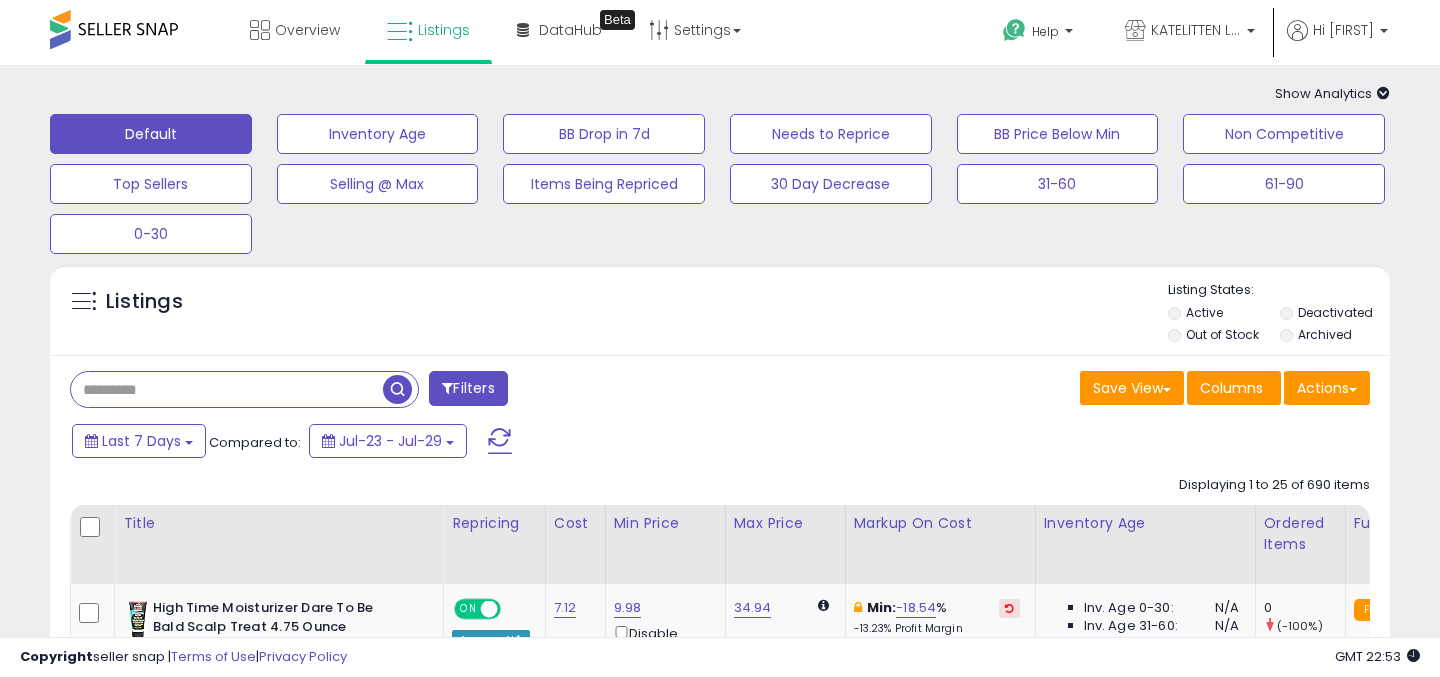 paste on "**********" 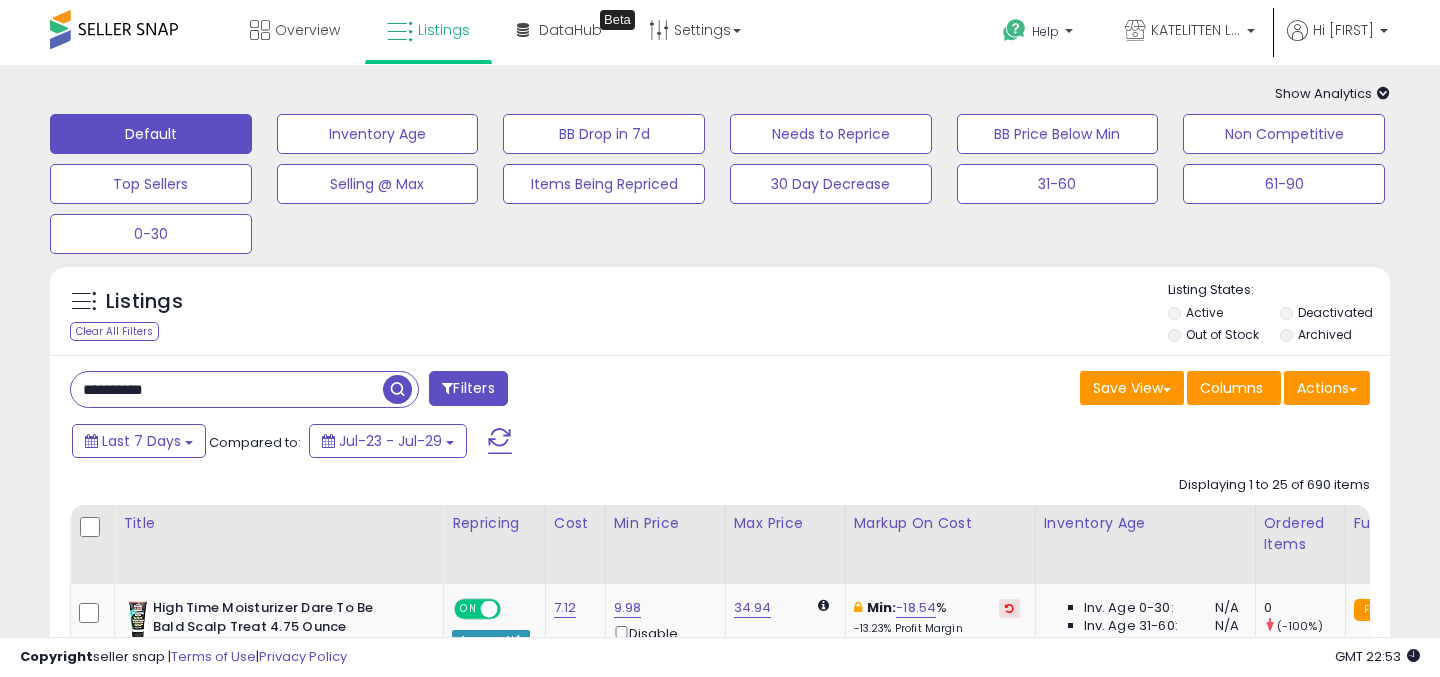 click at bounding box center [397, 389] 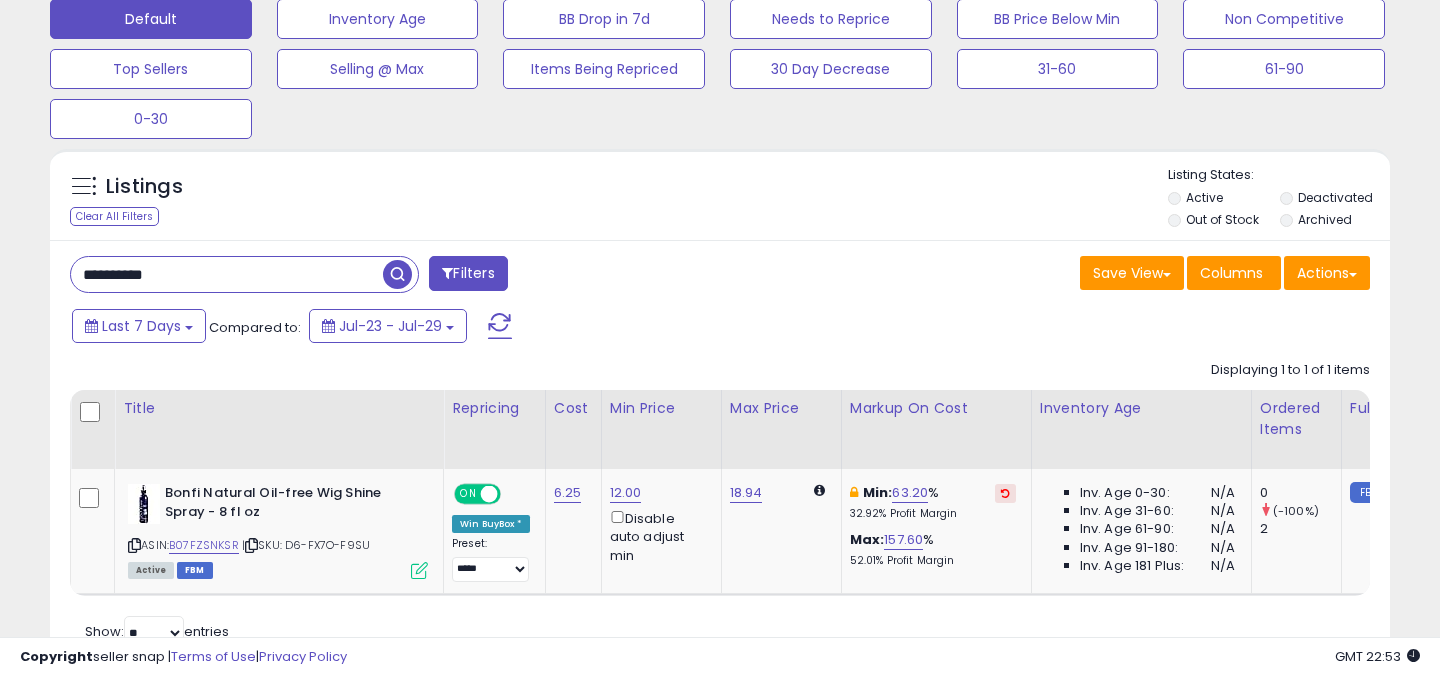 scroll, scrollTop: 117, scrollLeft: 0, axis: vertical 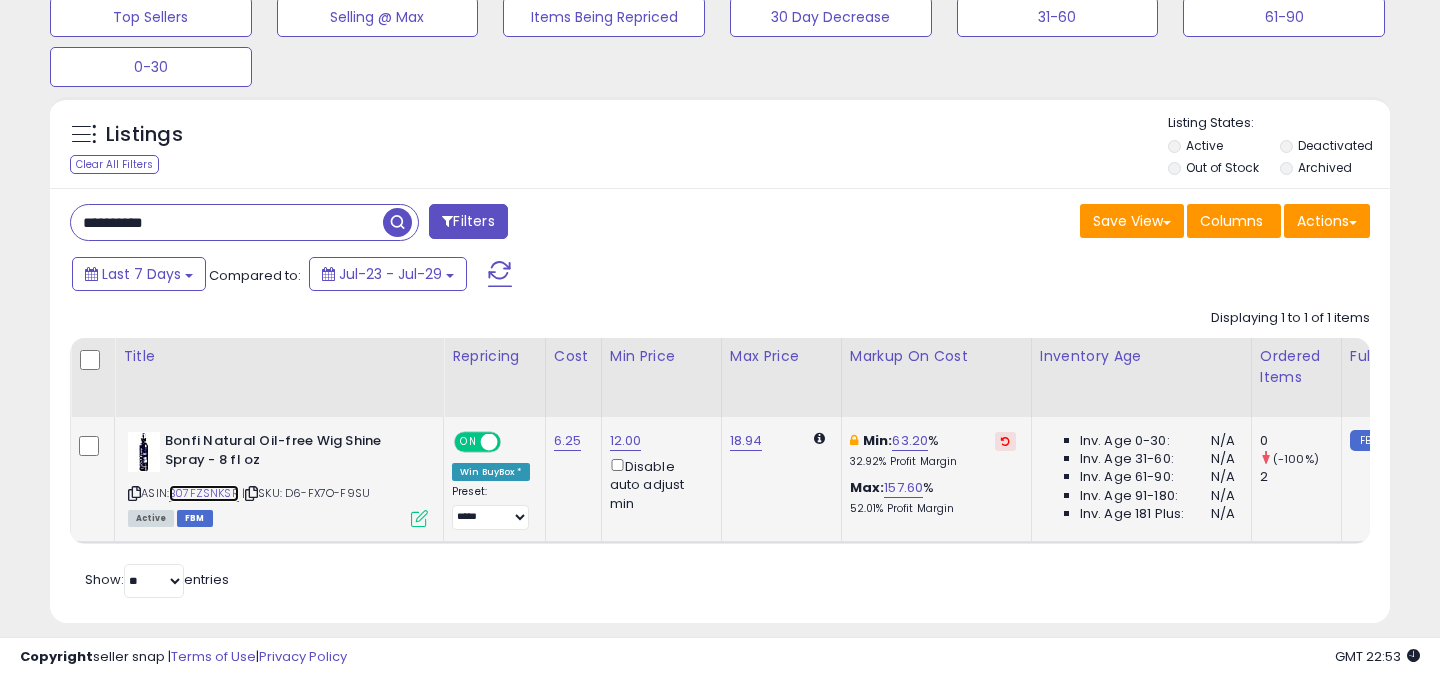 click on "B07FZSNKSR" at bounding box center [204, 493] 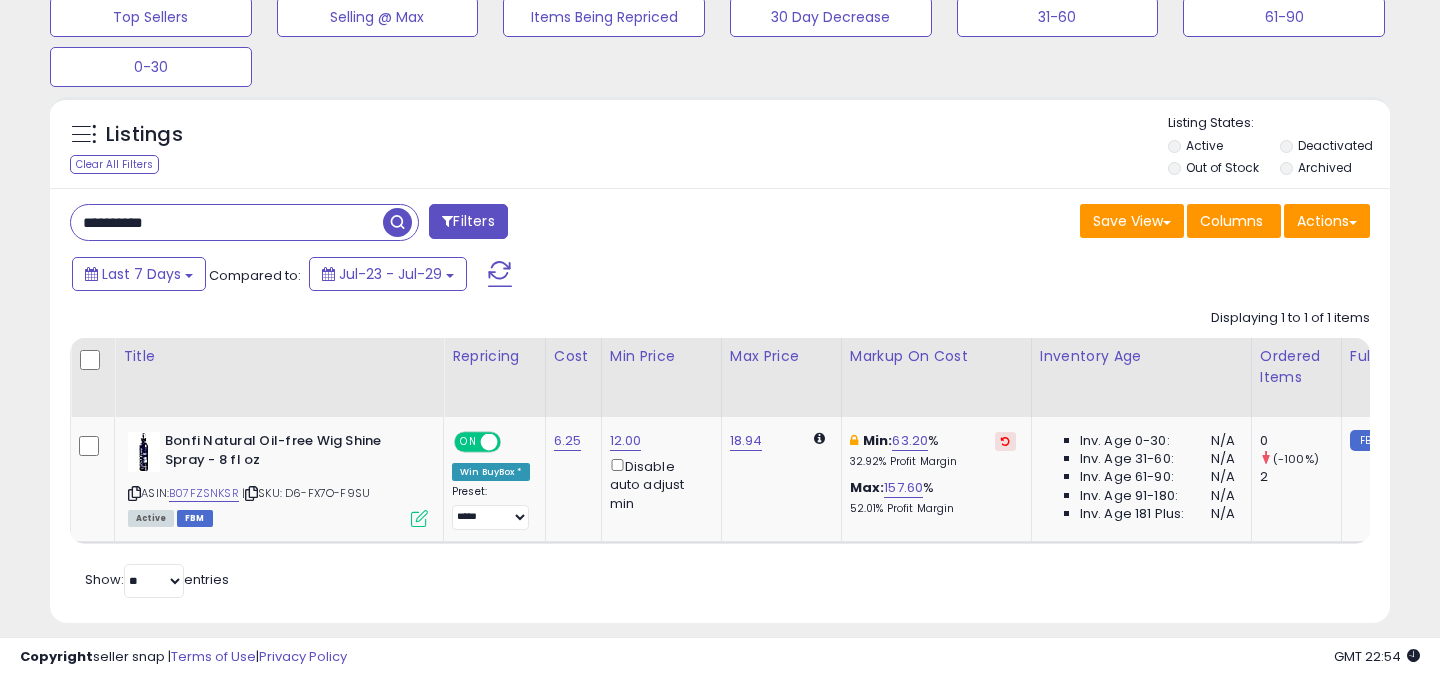 click on "**********" at bounding box center [227, 222] 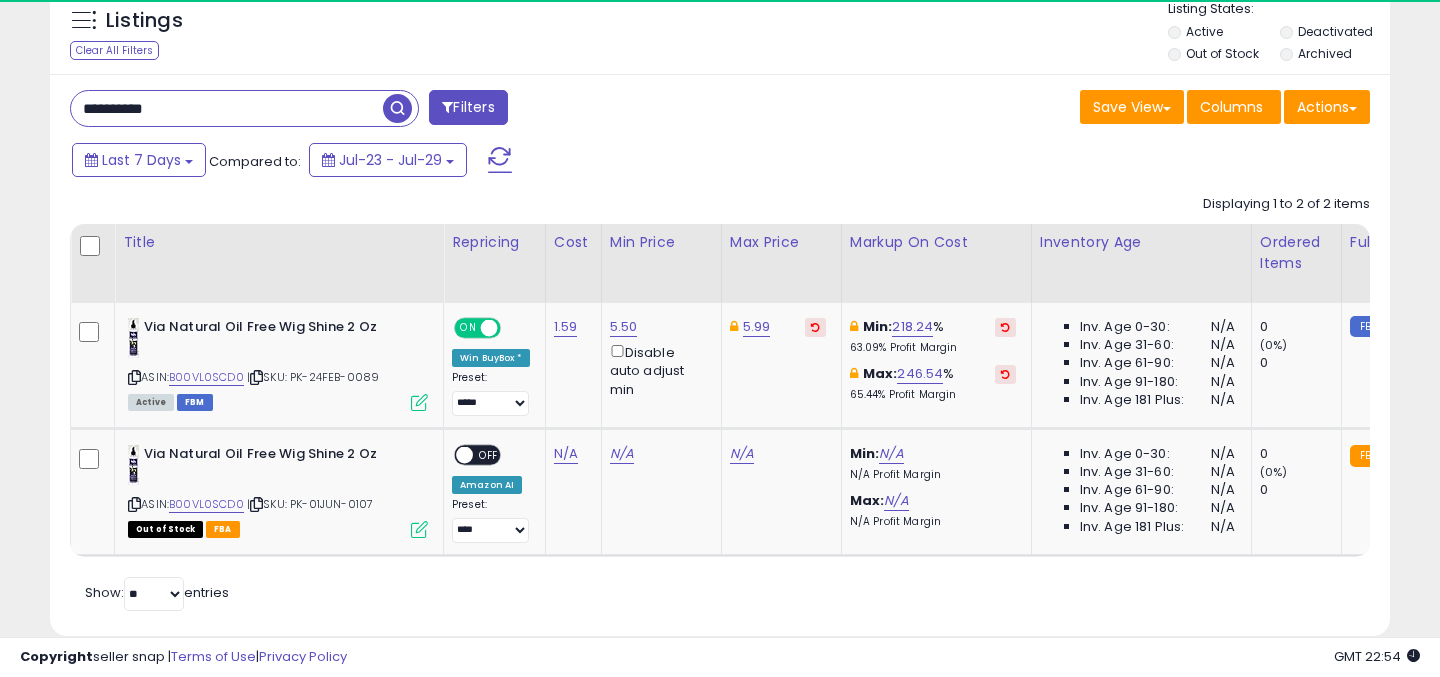 scroll, scrollTop: 317, scrollLeft: 0, axis: vertical 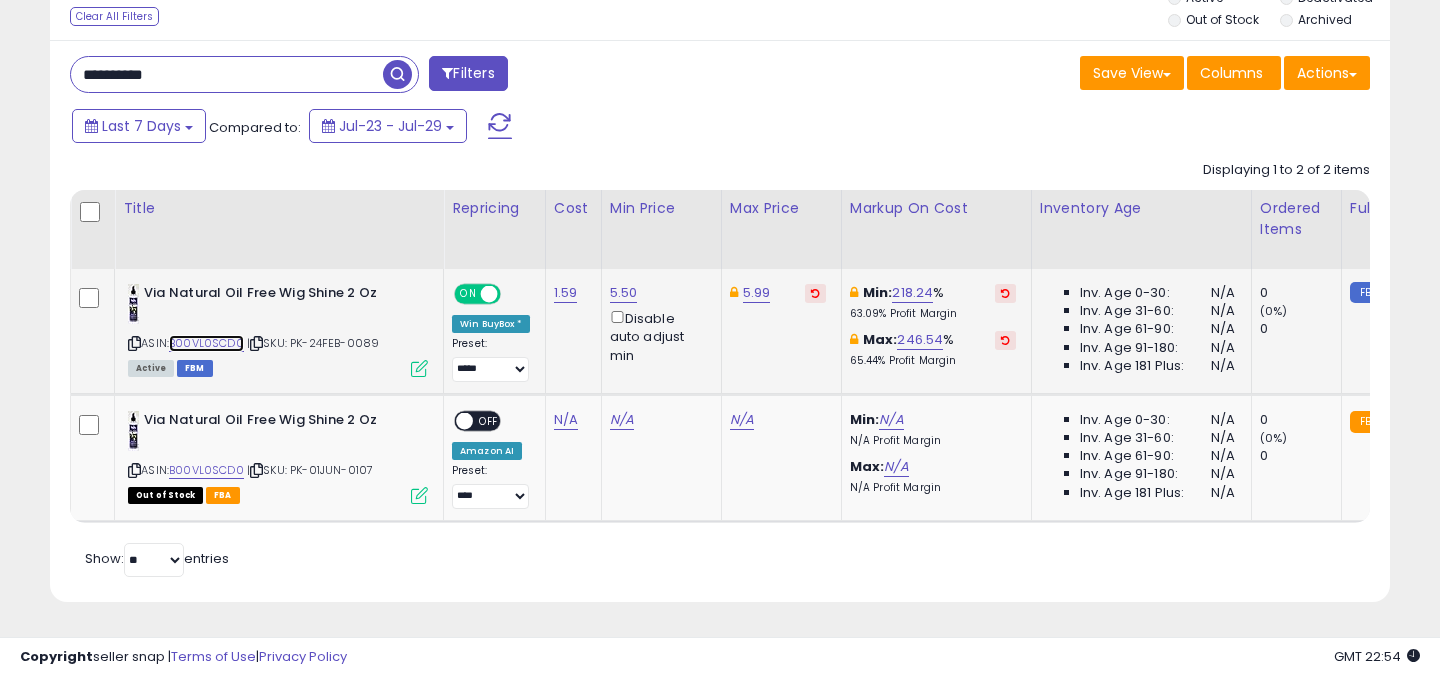 click on "B00VL0SCD0" at bounding box center (206, 343) 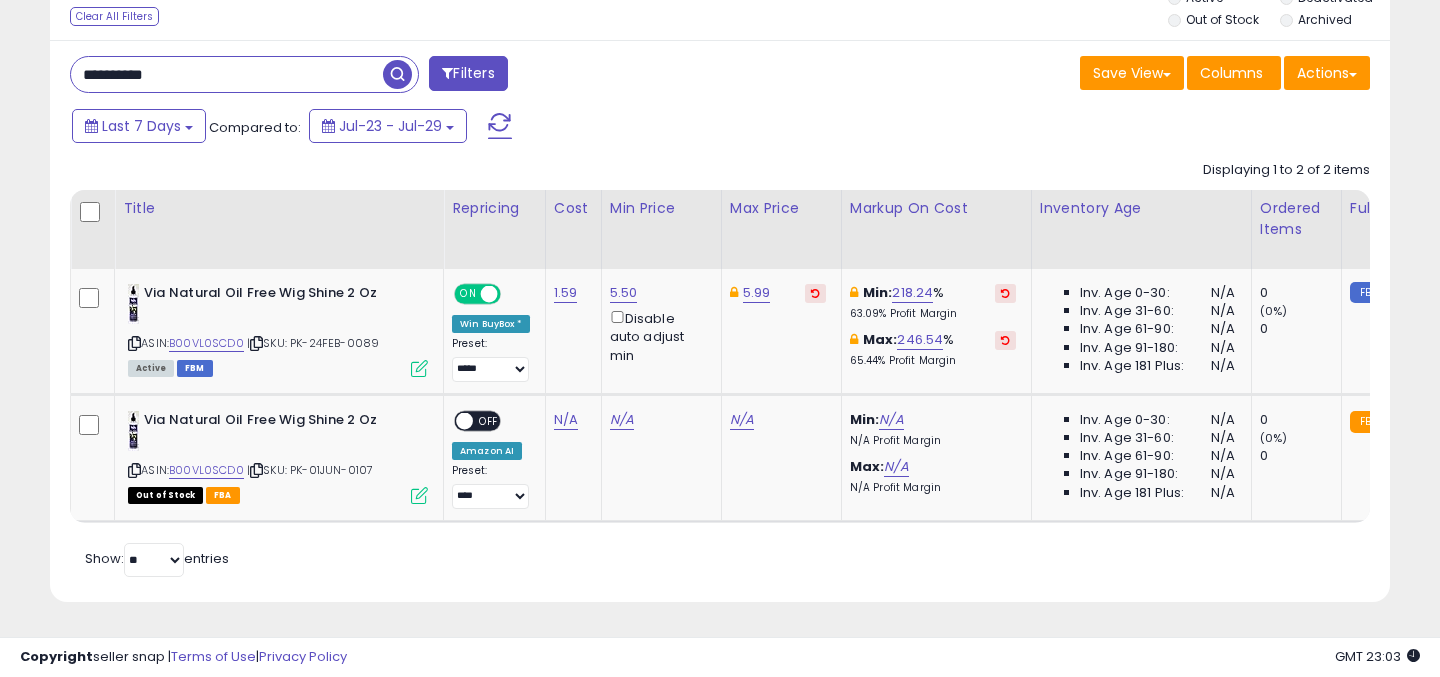click on "**********" at bounding box center [227, 74] 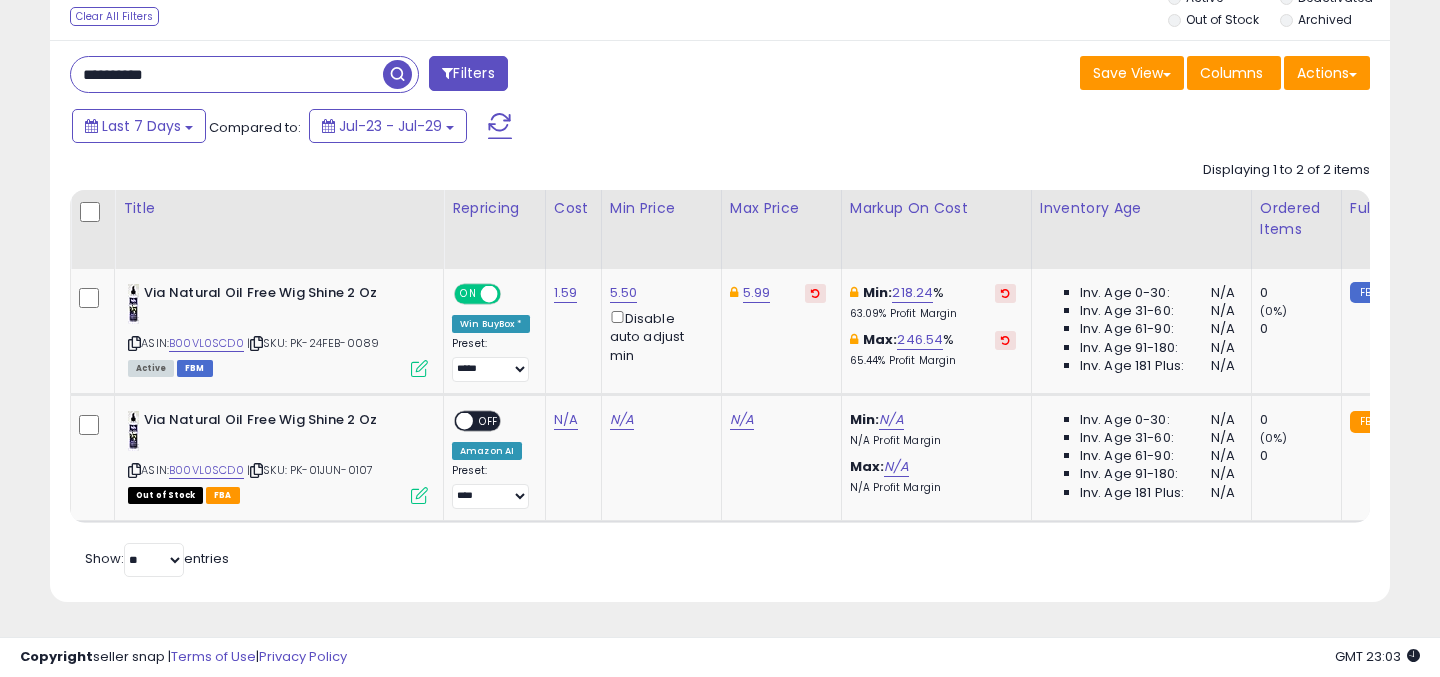 paste 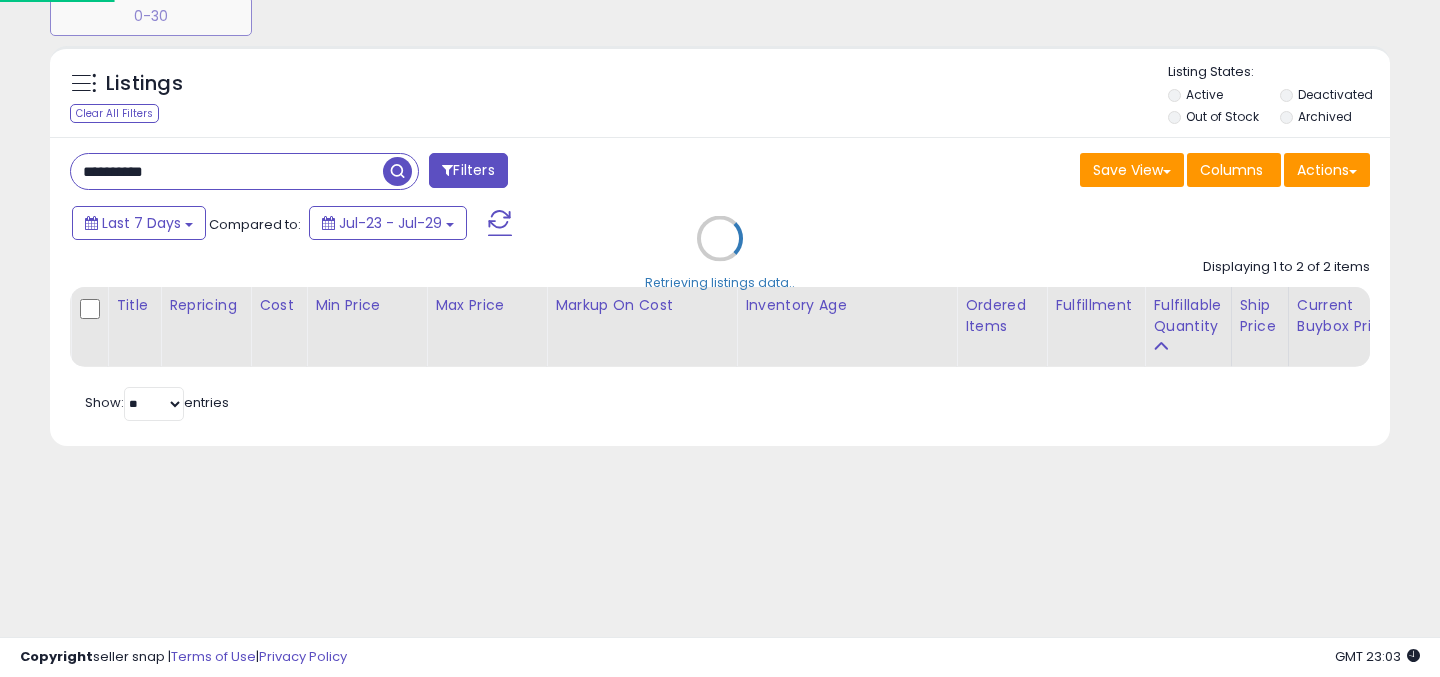scroll, scrollTop: 218, scrollLeft: 0, axis: vertical 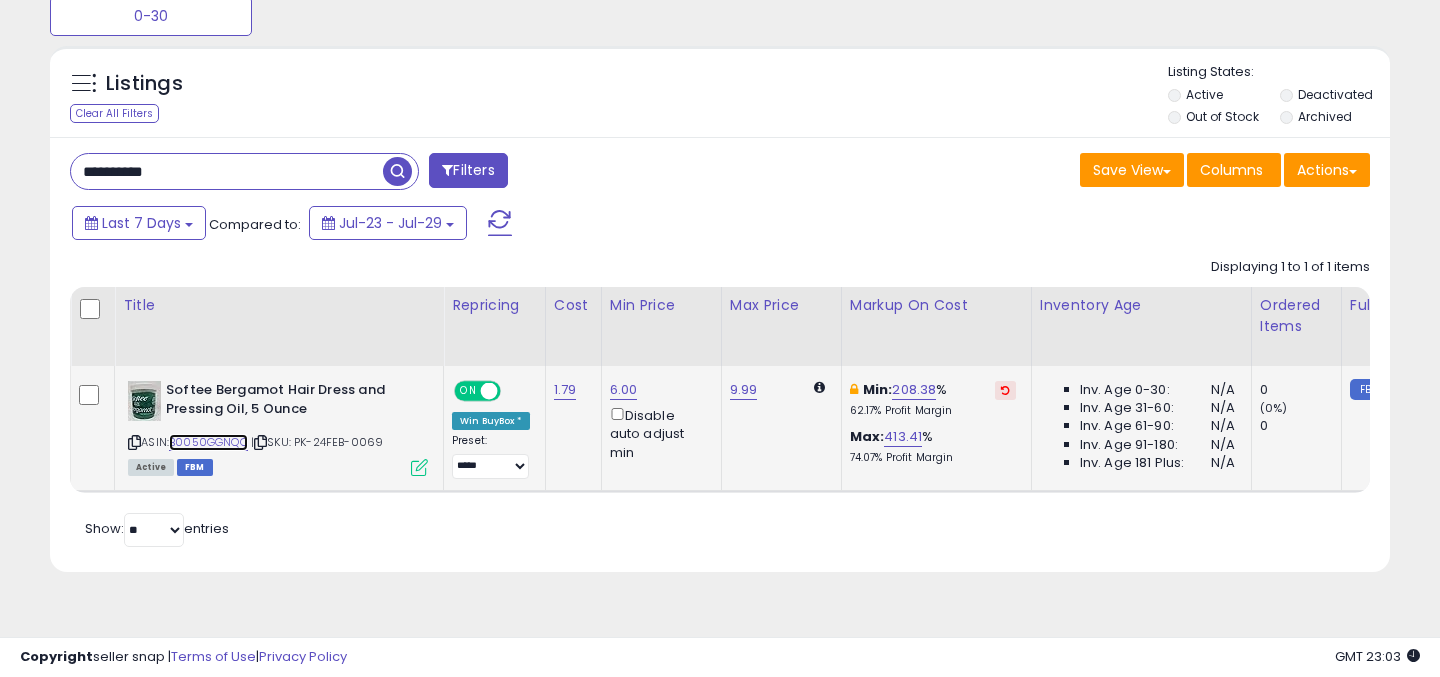 click on "B0050GGNQO" at bounding box center [208, 442] 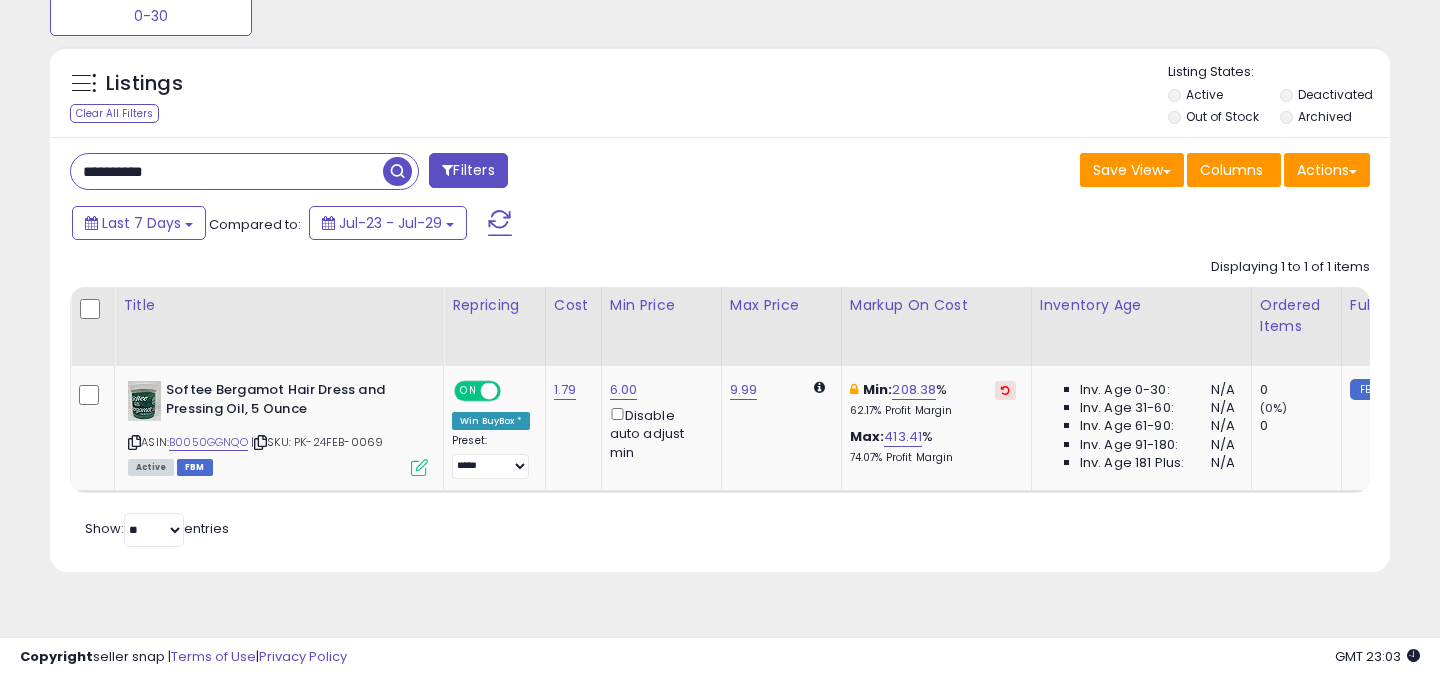 click on "**********" at bounding box center (227, 171) 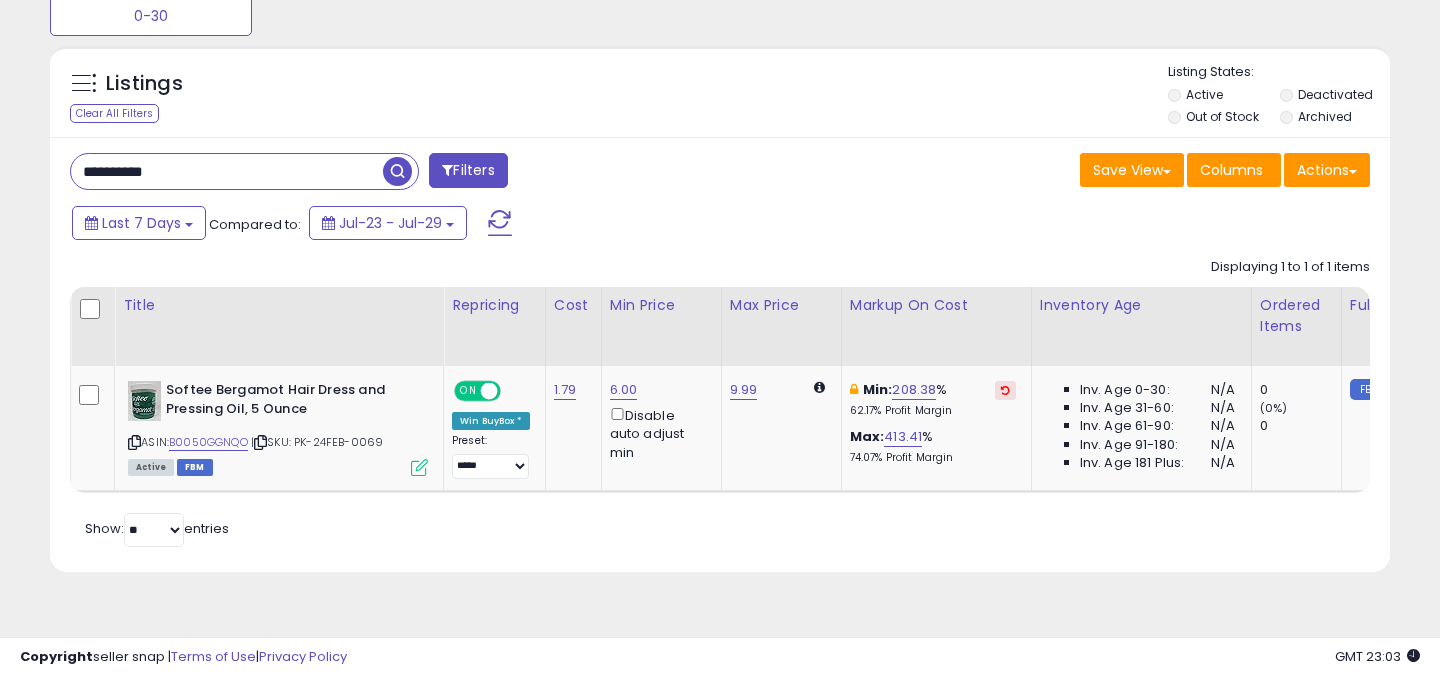 paste 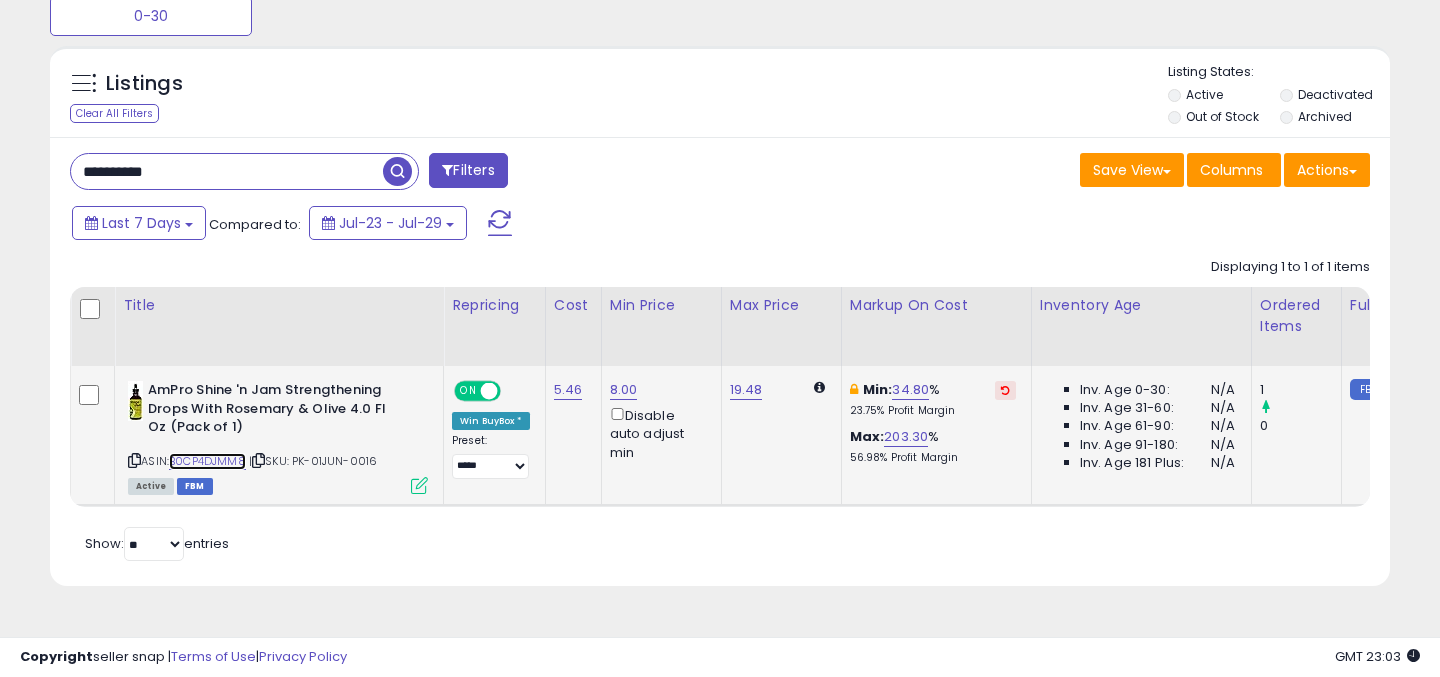 click on "B0CP4DJMM8" at bounding box center (207, 461) 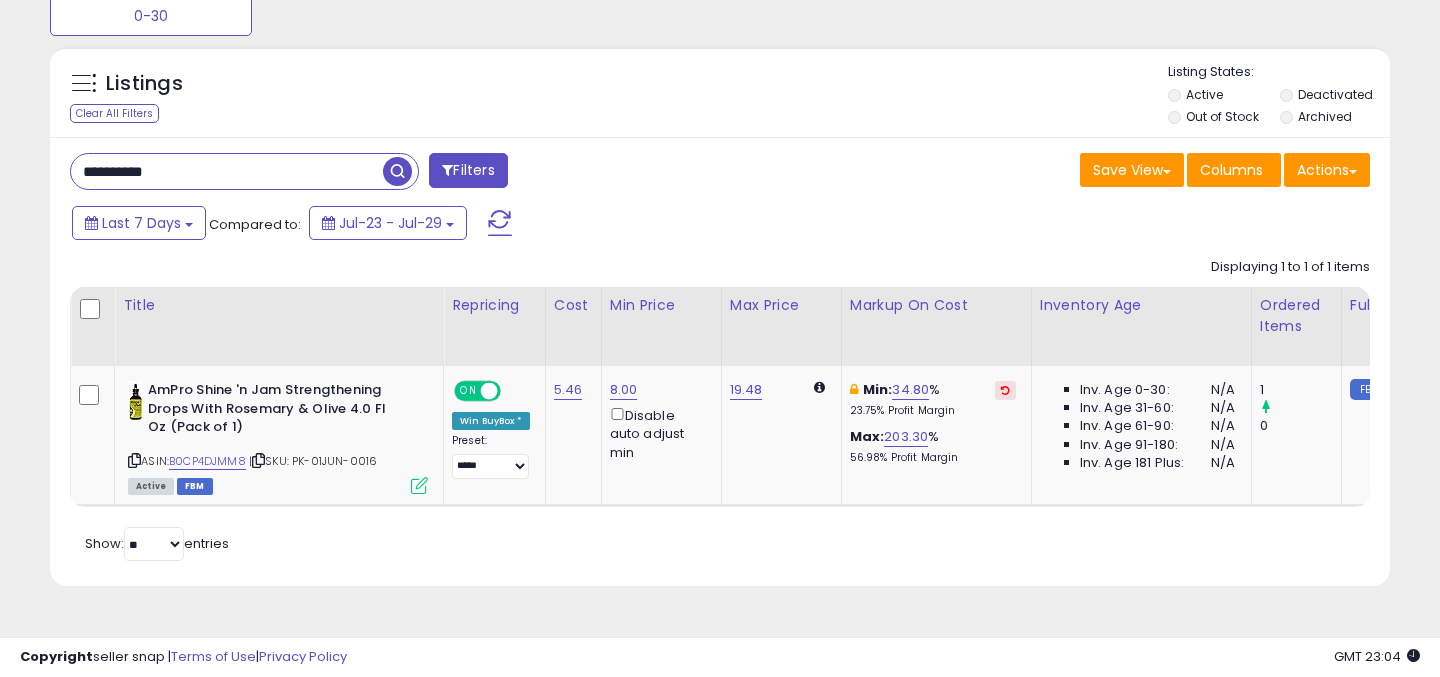 click on "**********" at bounding box center (227, 171) 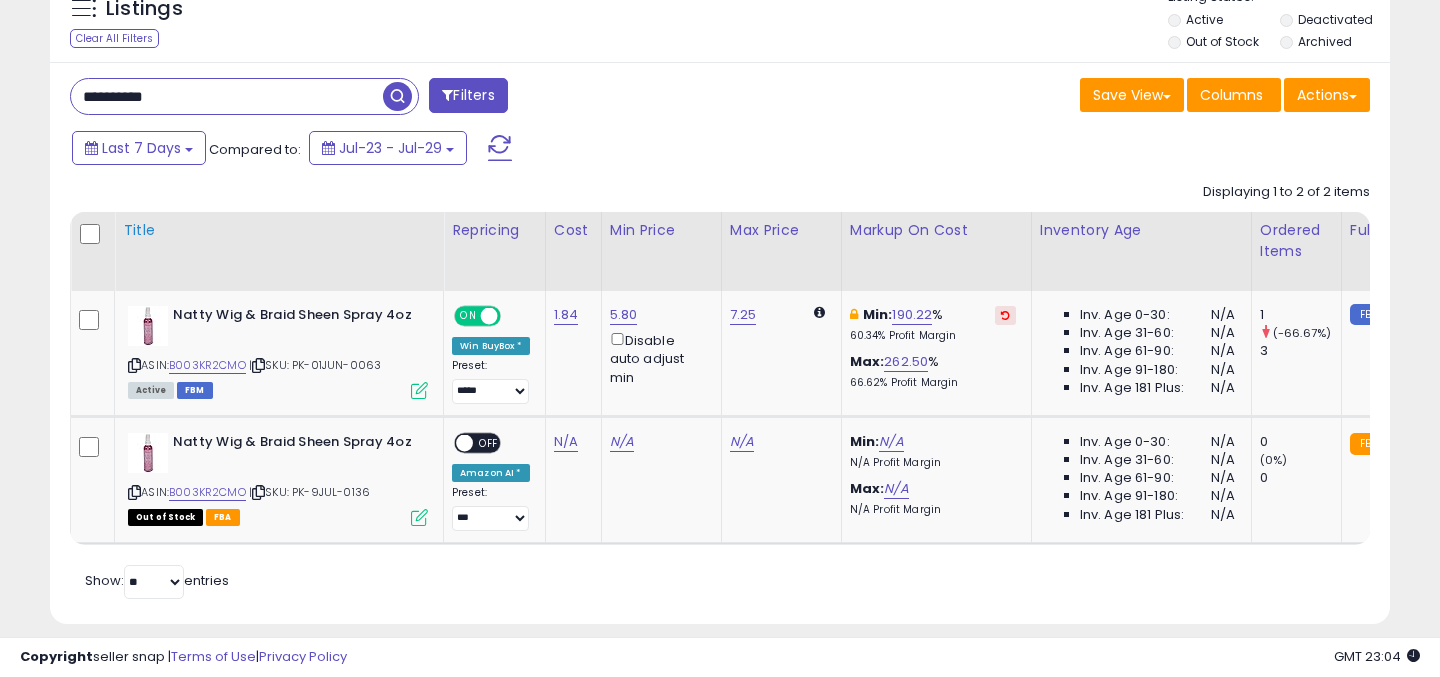 scroll, scrollTop: 317, scrollLeft: 0, axis: vertical 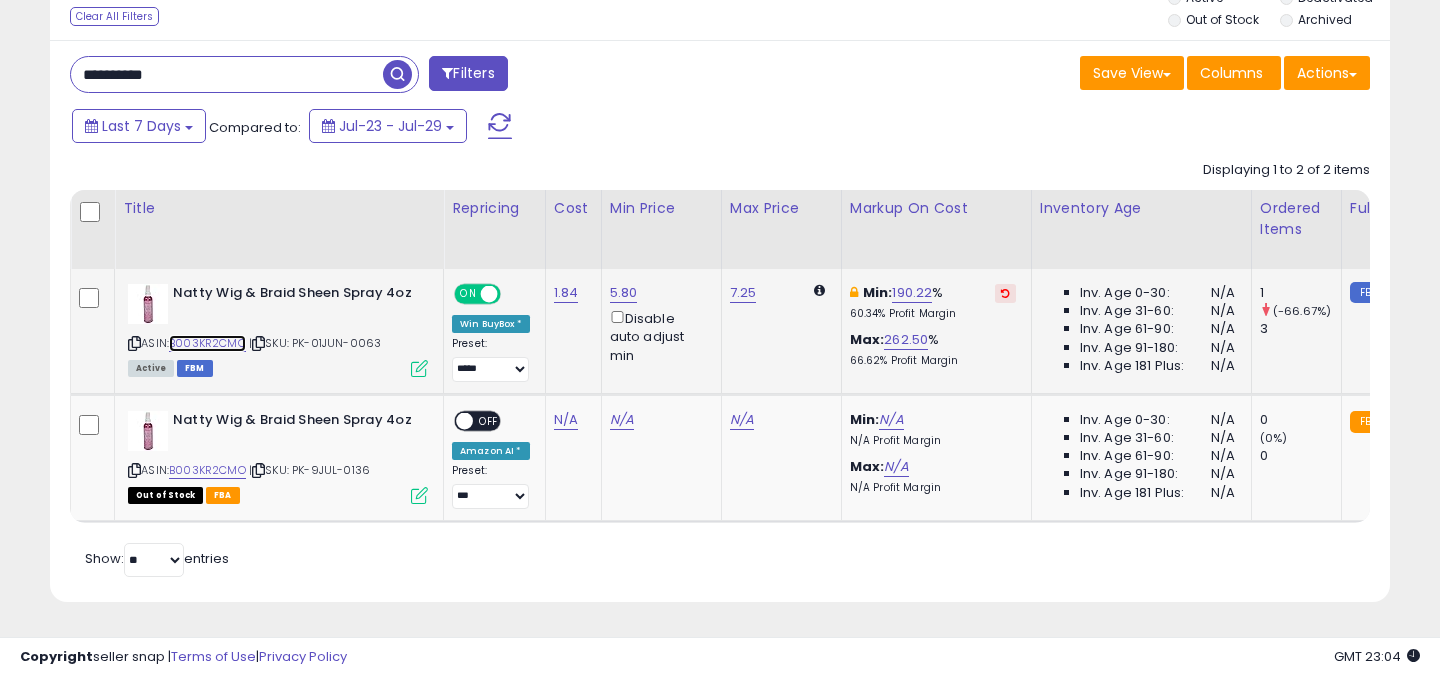 click on "B003KR2CMO" at bounding box center [207, 343] 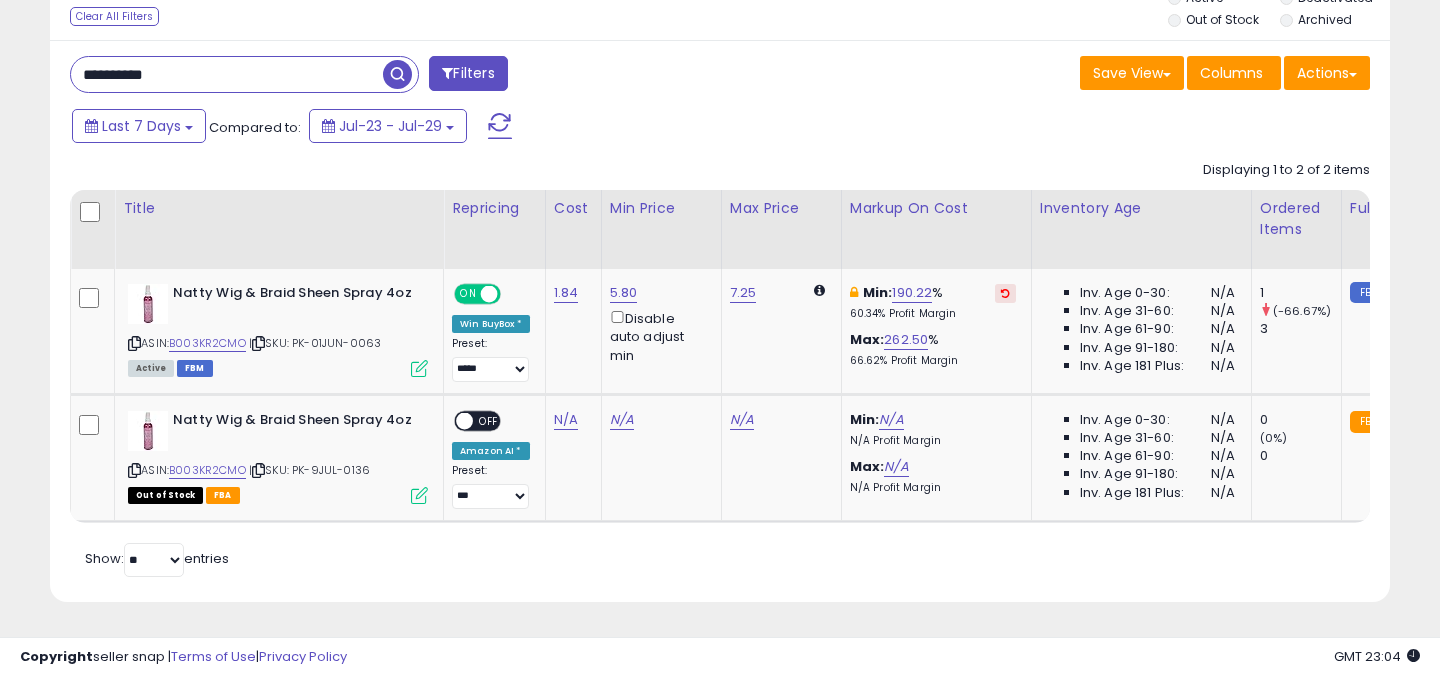 click on "**********" at bounding box center [227, 74] 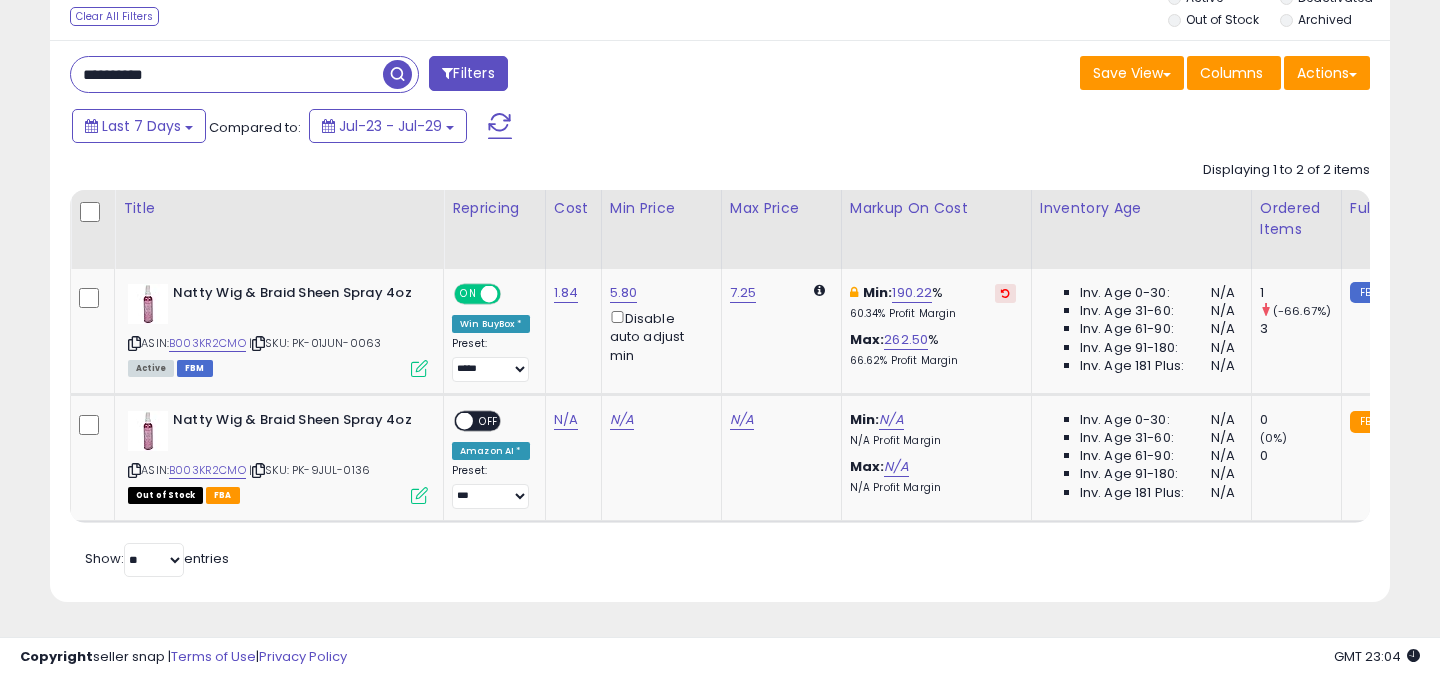 paste 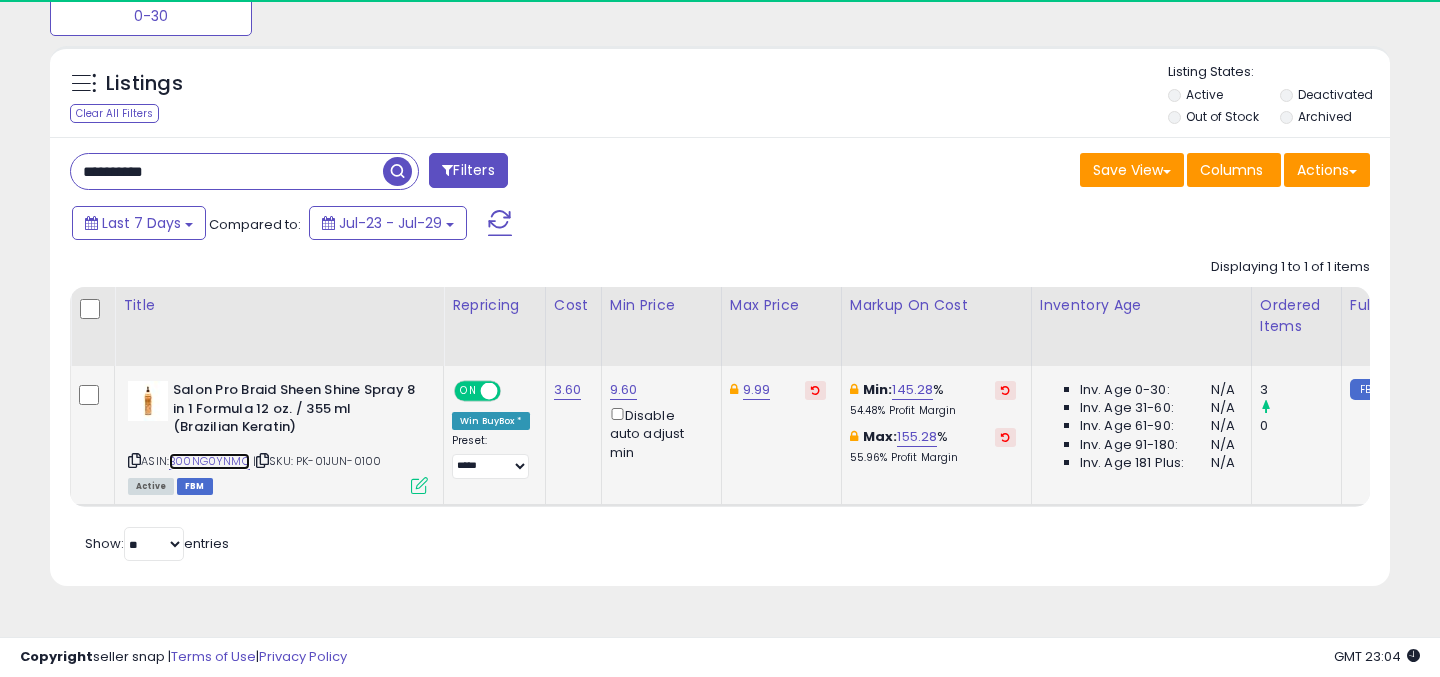 click on "B00NG0YNMC" at bounding box center (209, 461) 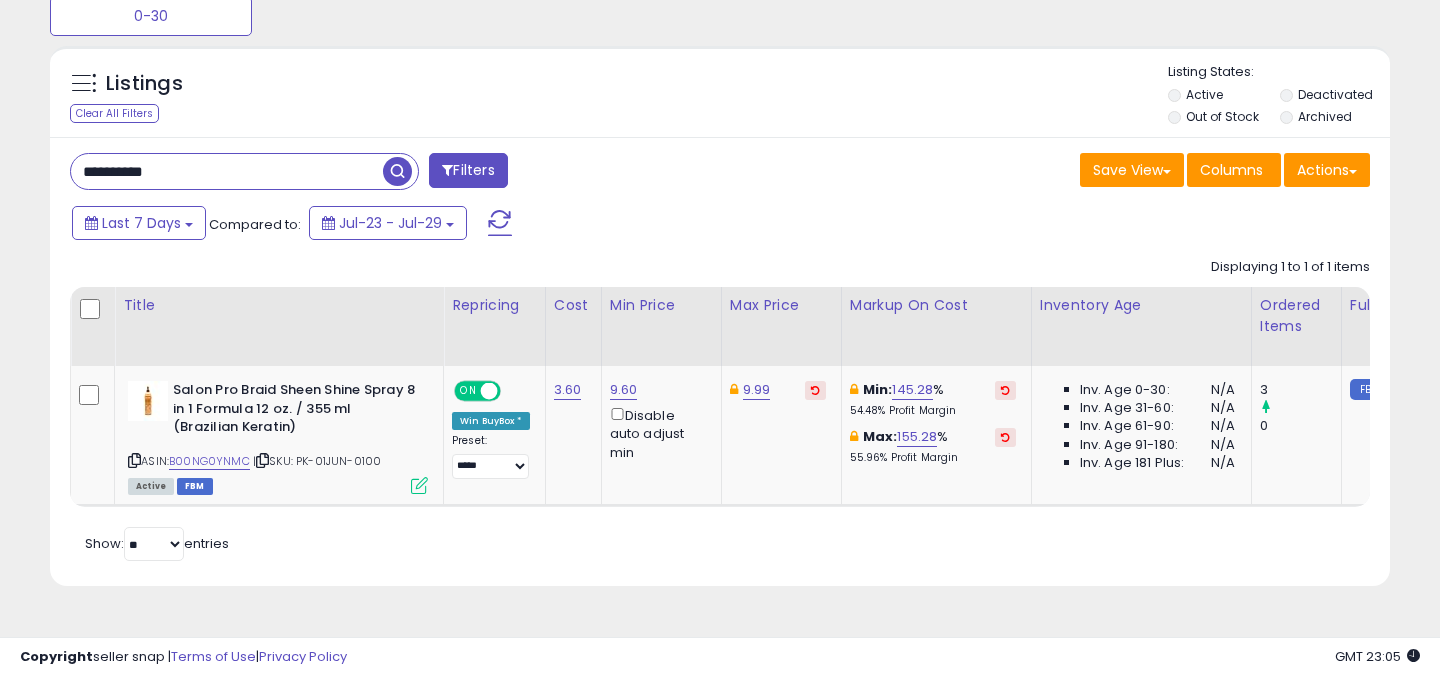 click on "**********" at bounding box center [227, 171] 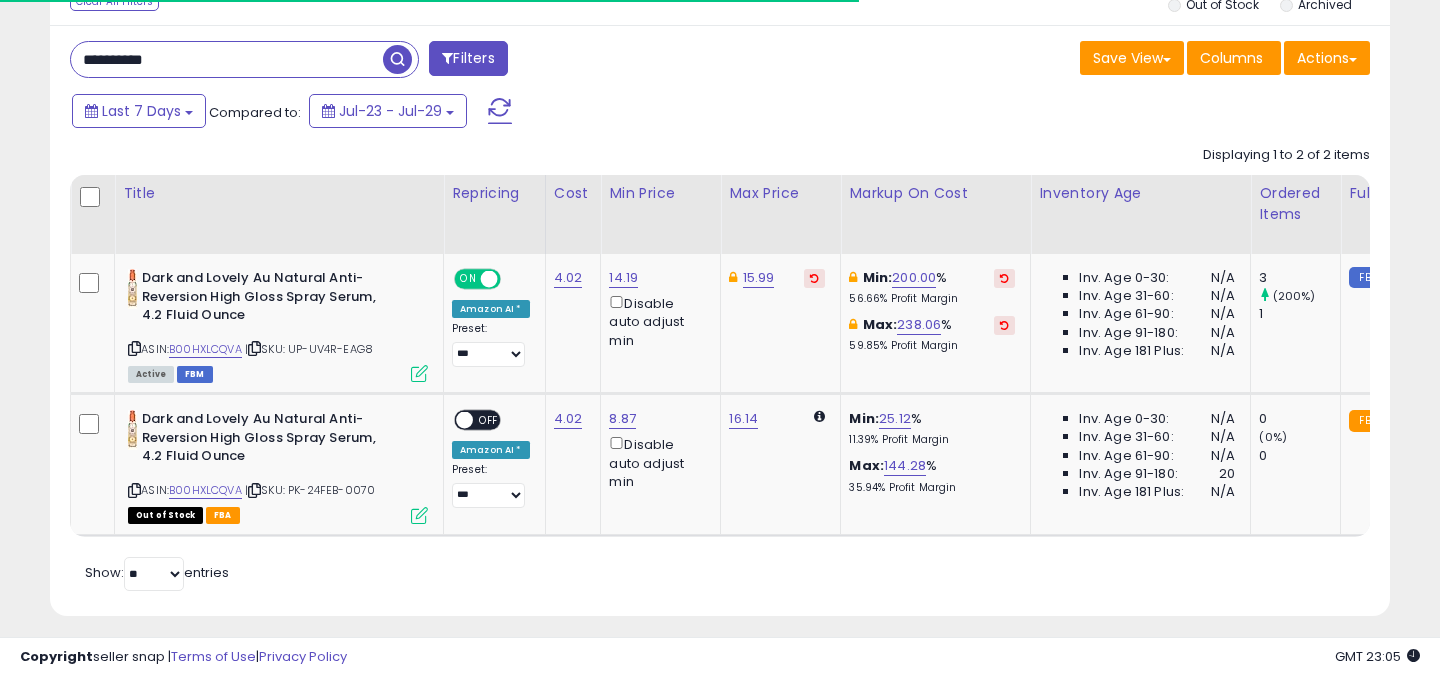 scroll, scrollTop: 345, scrollLeft: 0, axis: vertical 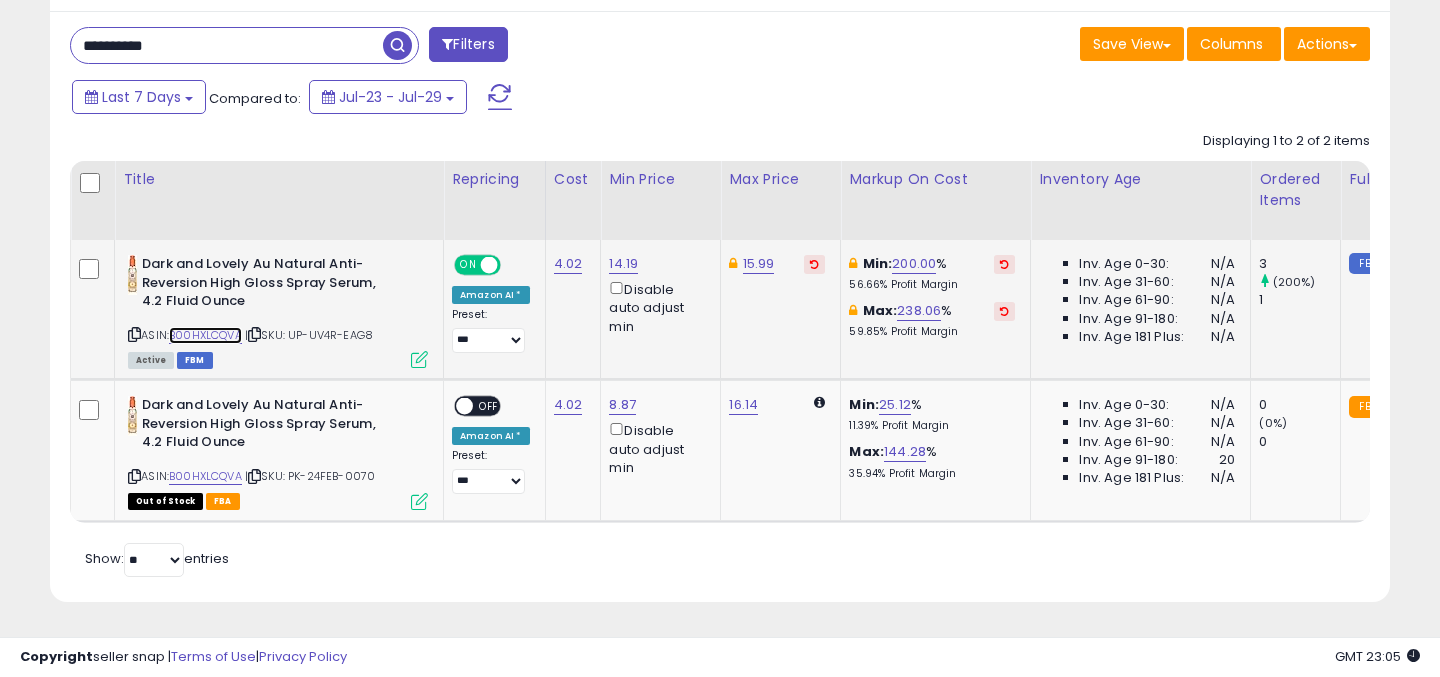 click on "B00HXLCQVA" at bounding box center [205, 335] 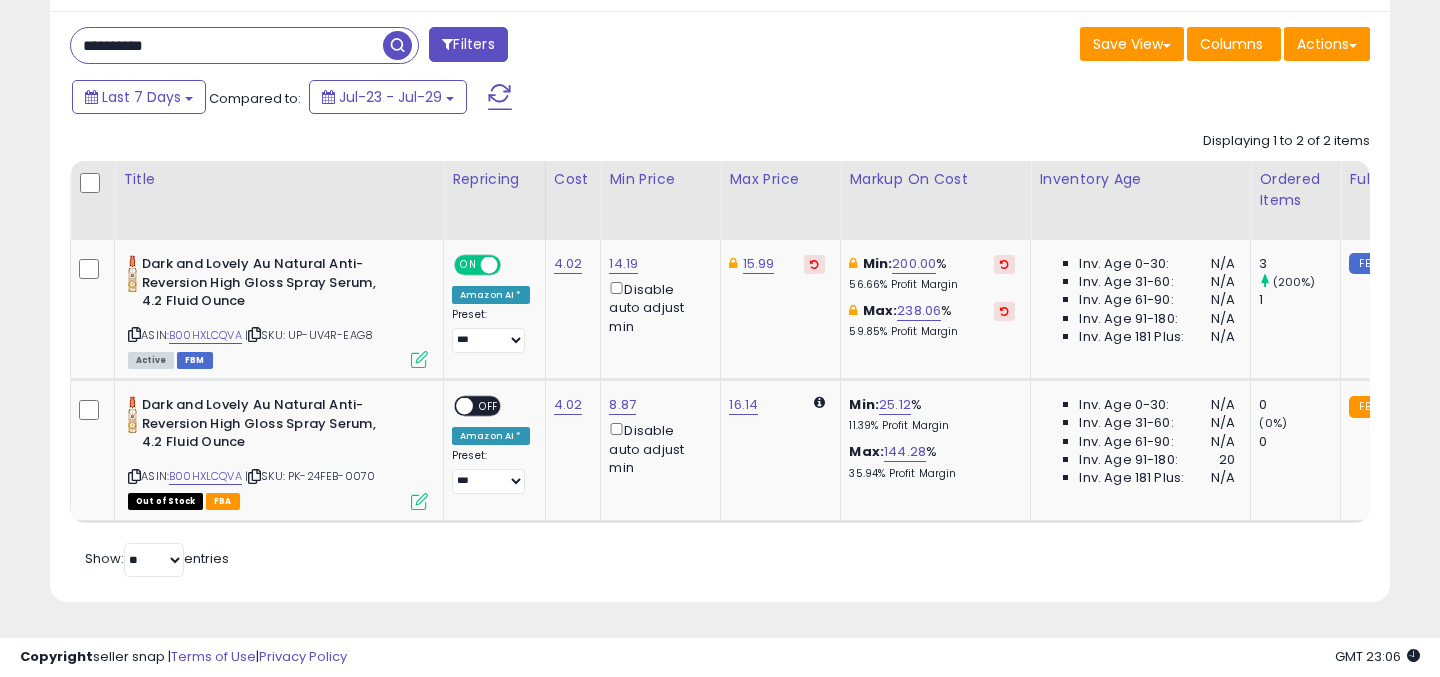 click on "**********" at bounding box center (227, 45) 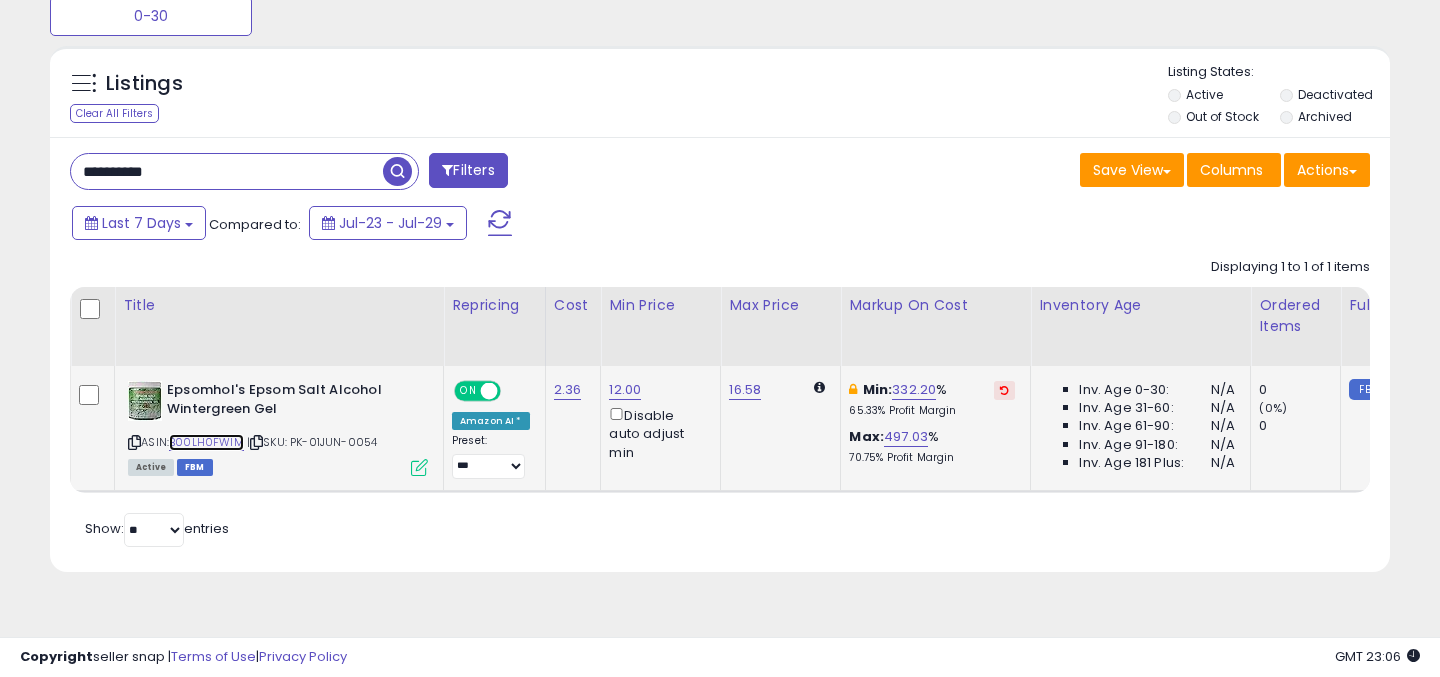 click on "B00LH0FWIM" at bounding box center (206, 442) 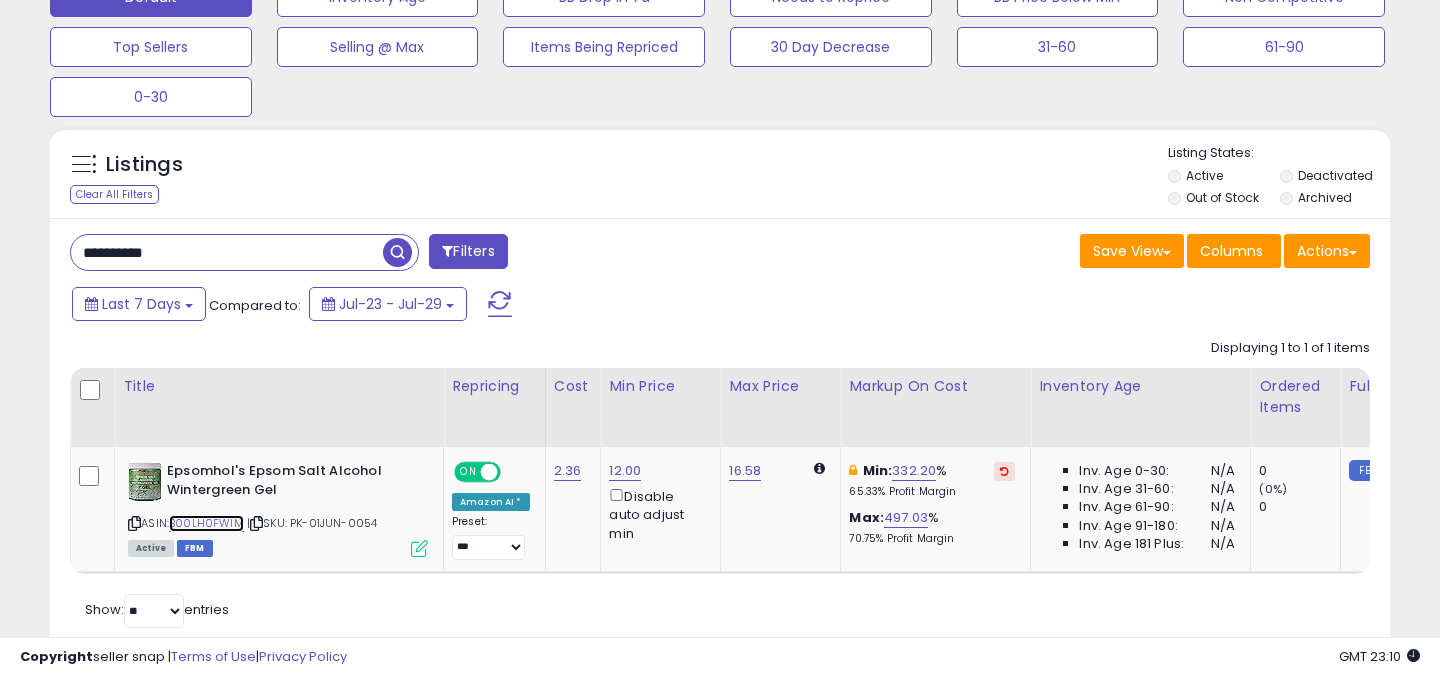 scroll, scrollTop: 218, scrollLeft: 0, axis: vertical 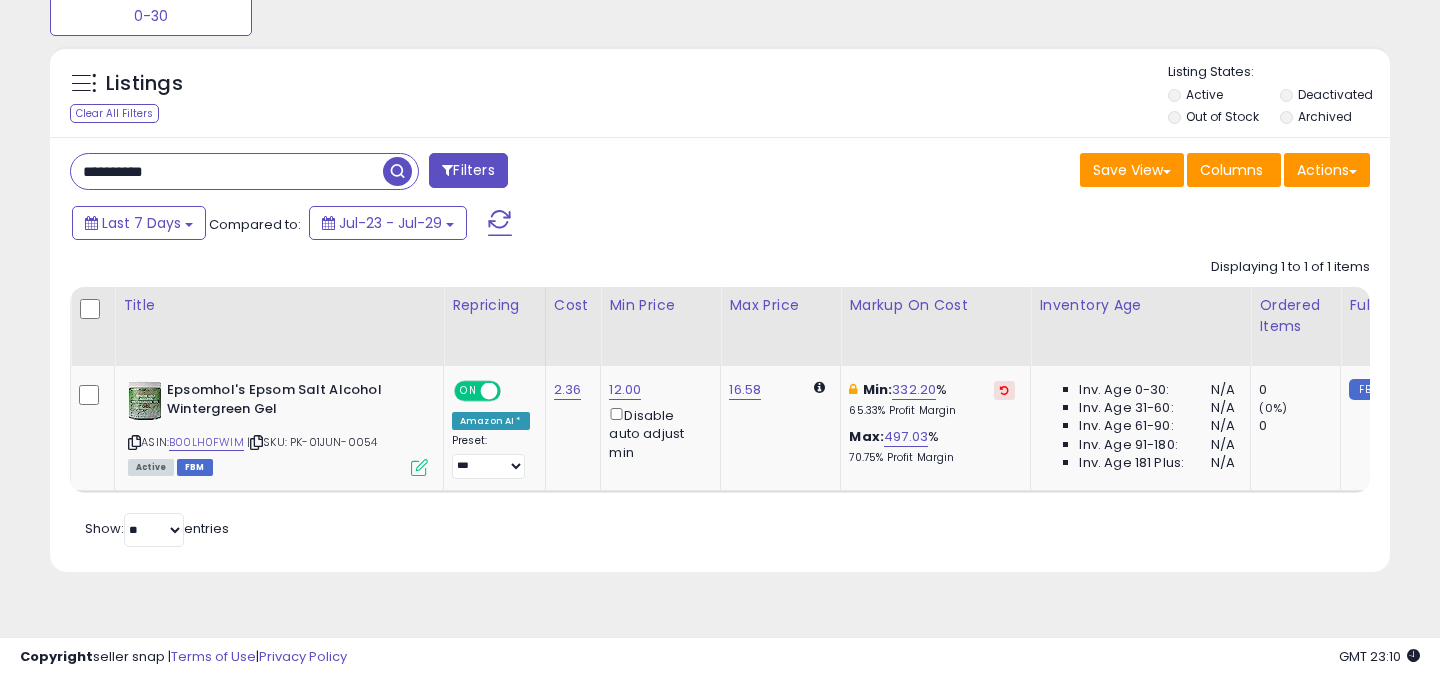 click on "**********" at bounding box center [227, 171] 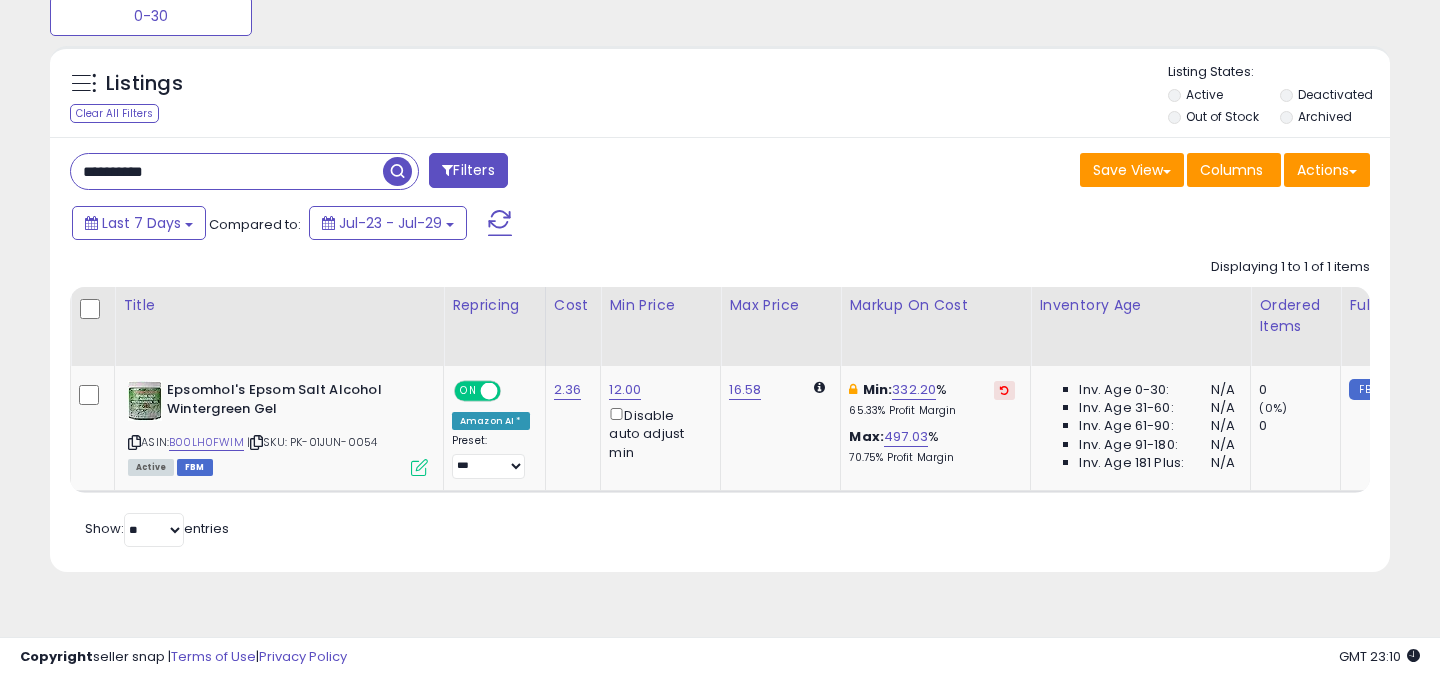 paste 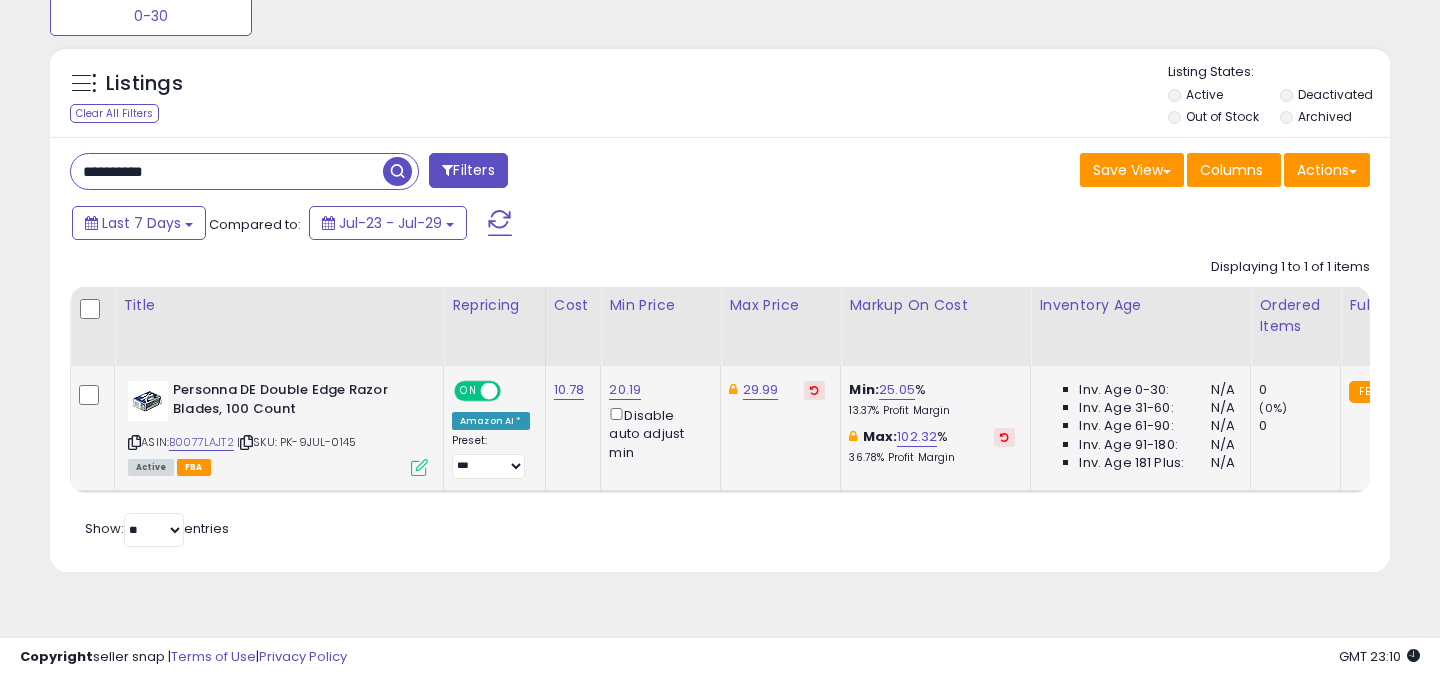 scroll, scrollTop: 0, scrollLeft: 62, axis: horizontal 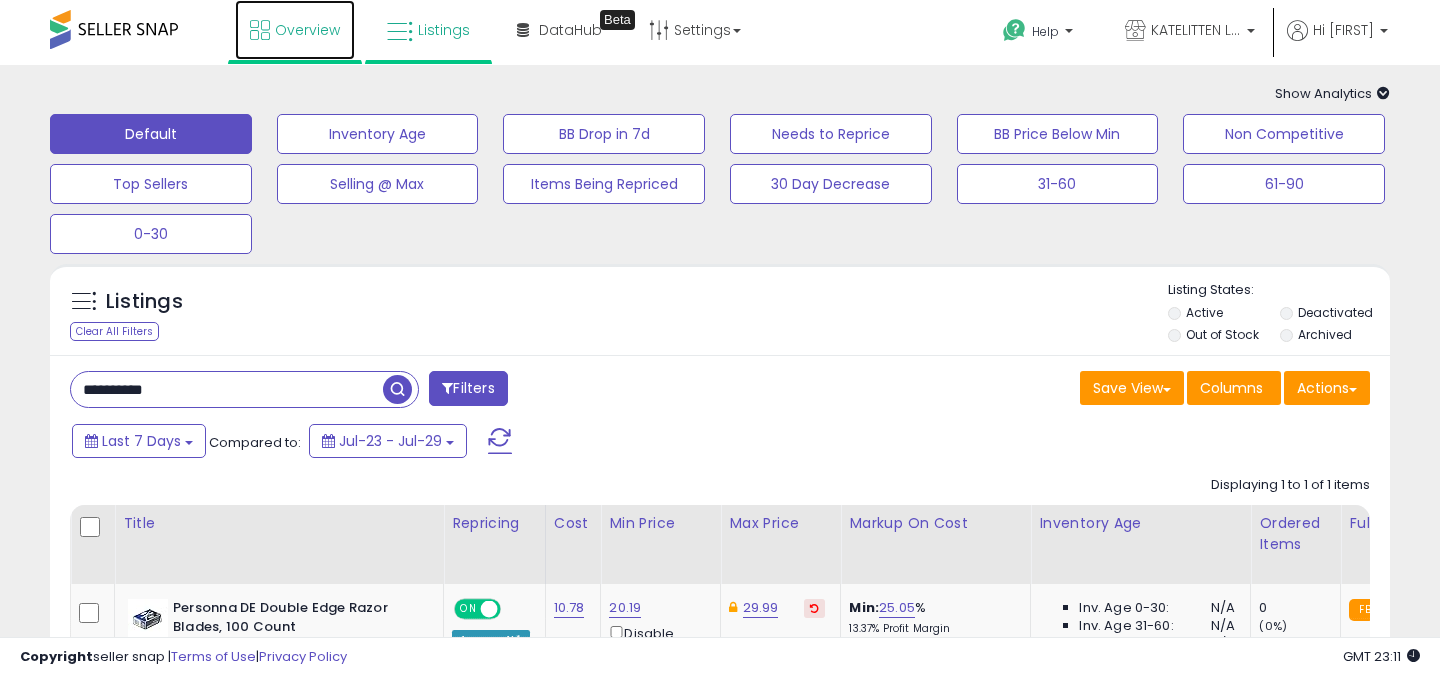 click at bounding box center (260, 30) 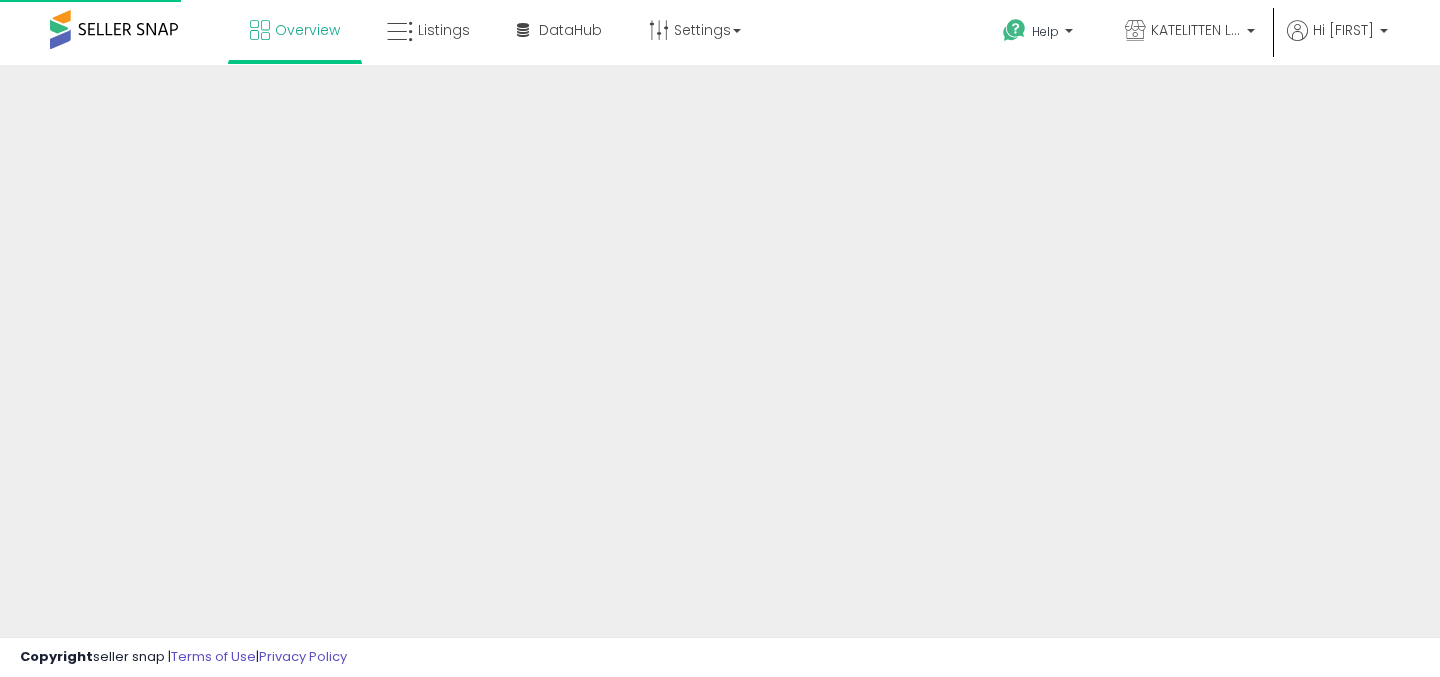 scroll, scrollTop: 0, scrollLeft: 0, axis: both 